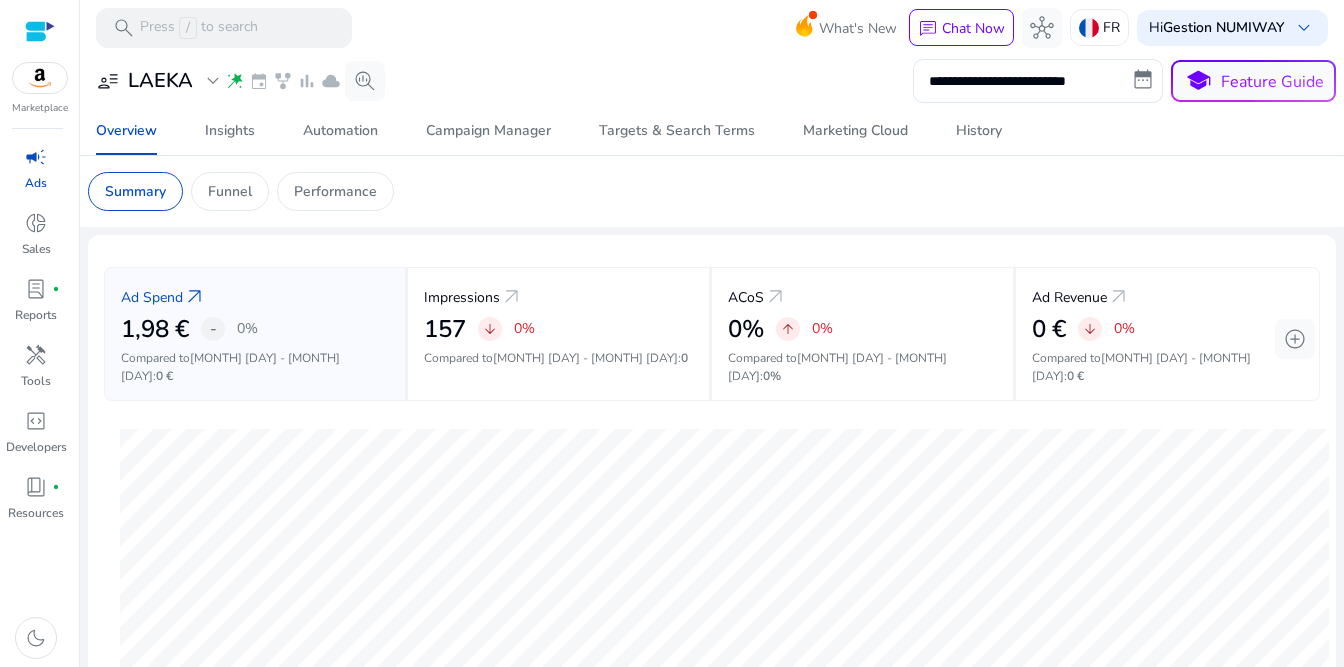 scroll, scrollTop: 0, scrollLeft: 0, axis: both 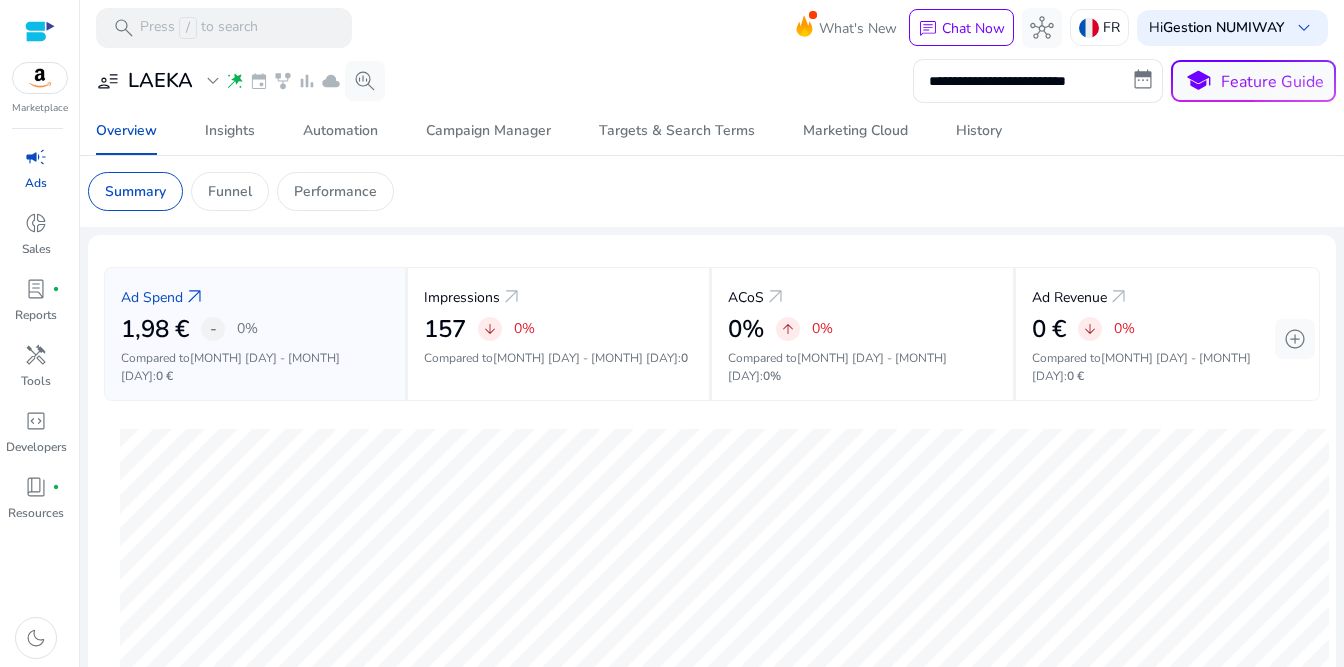 click at bounding box center (40, 78) 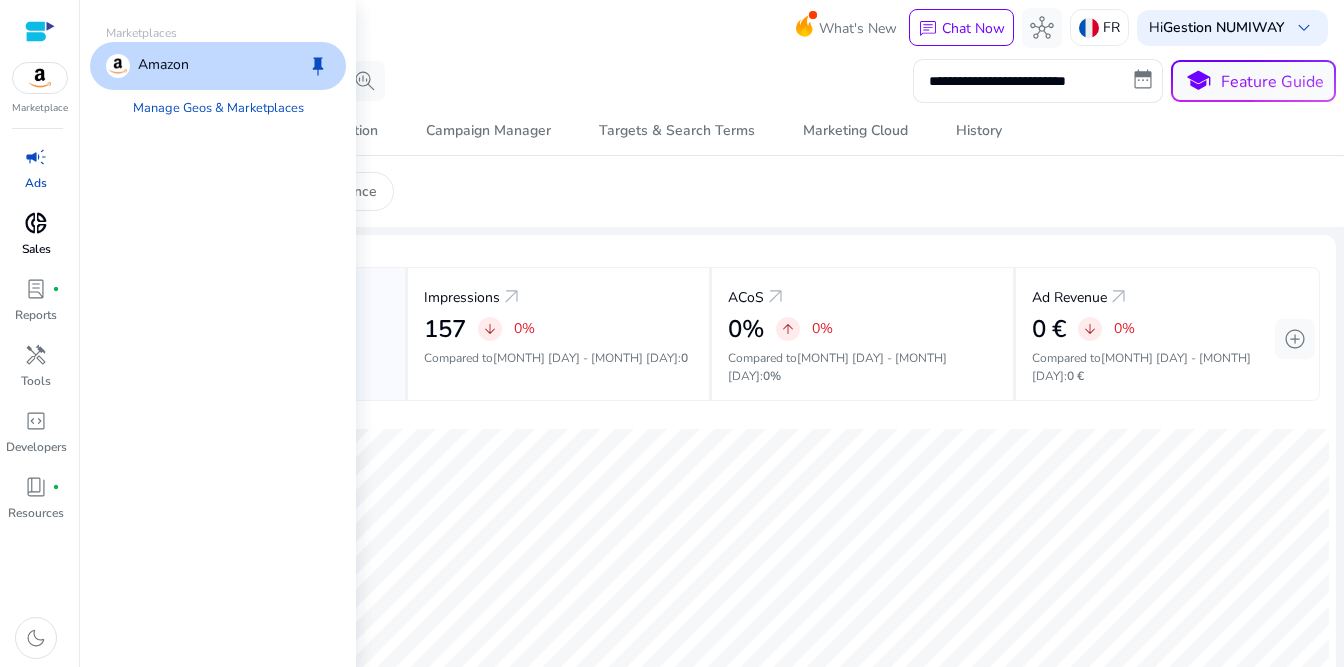 click on "donut_small" at bounding box center (36, 223) 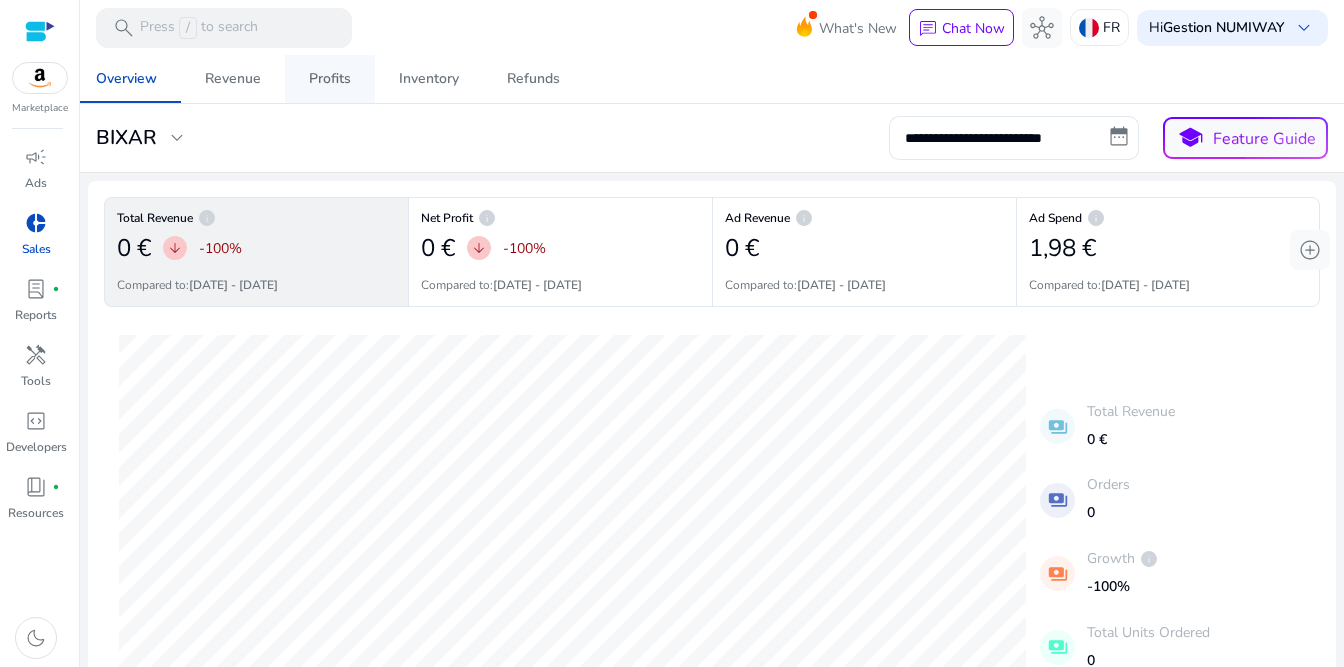 click on "Profits" at bounding box center [330, 79] 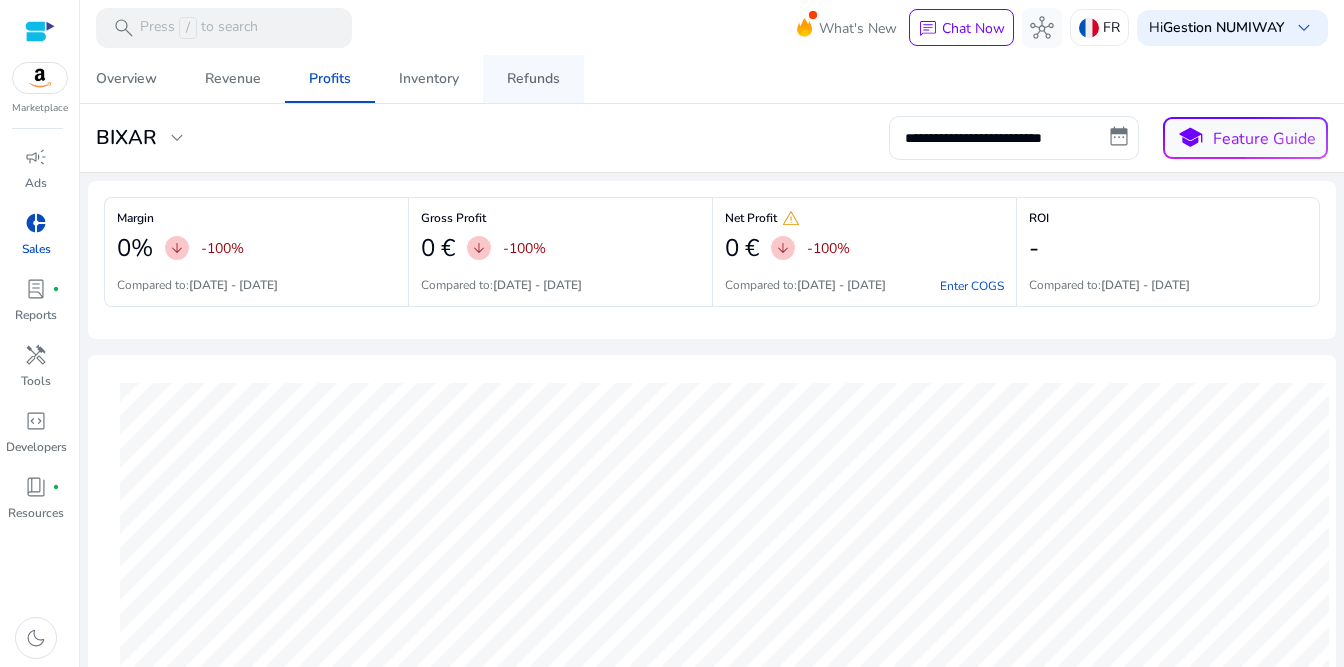 click on "Refunds" at bounding box center [533, 79] 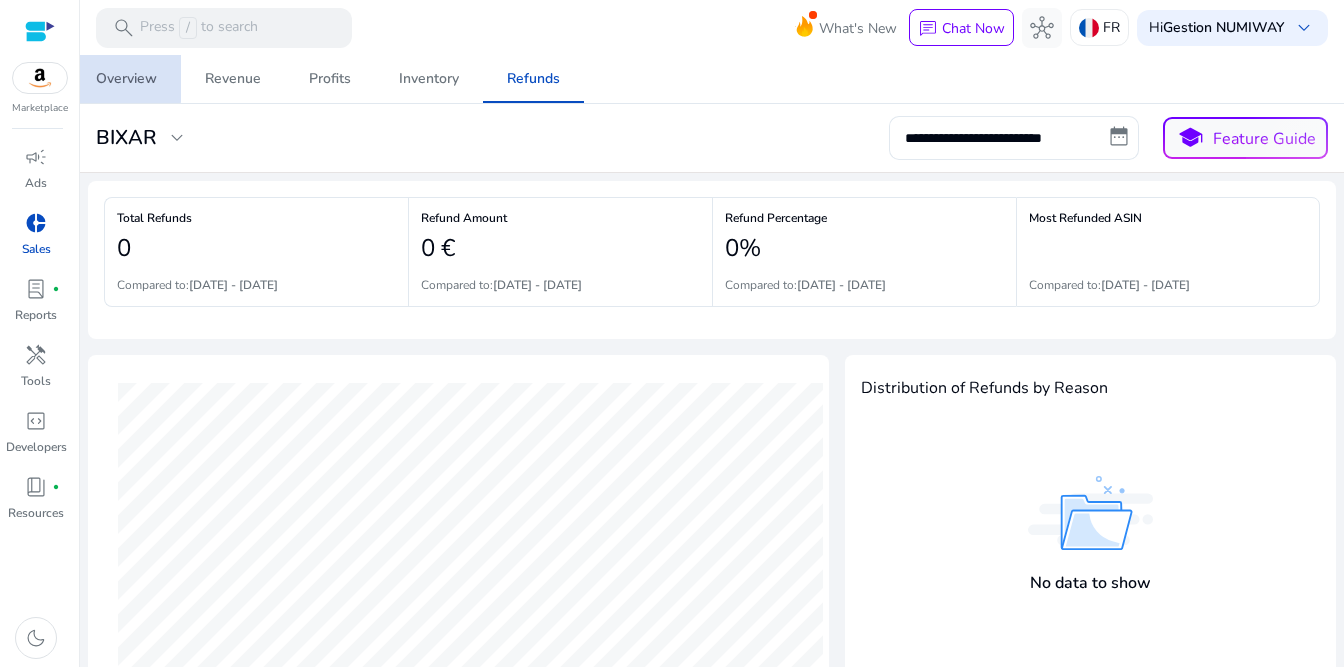 click on "Overview" at bounding box center [126, 79] 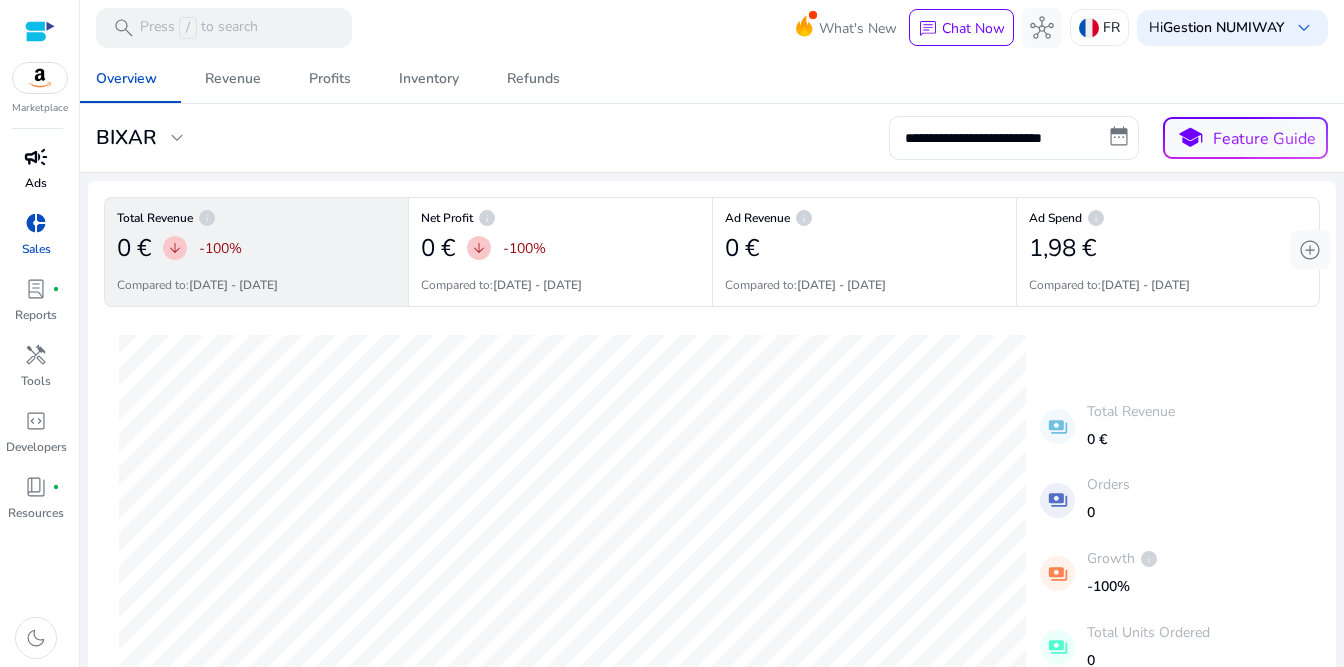 click on "campaign" at bounding box center (36, 157) 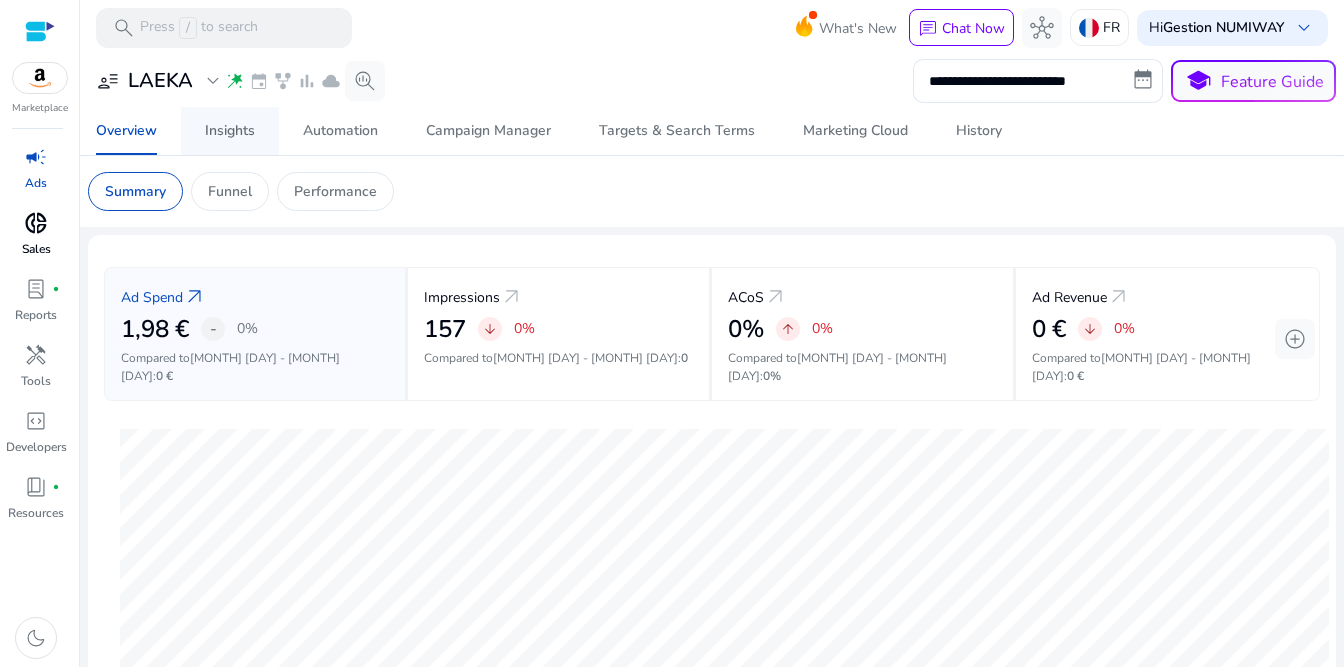 click on "Insights" at bounding box center (230, 131) 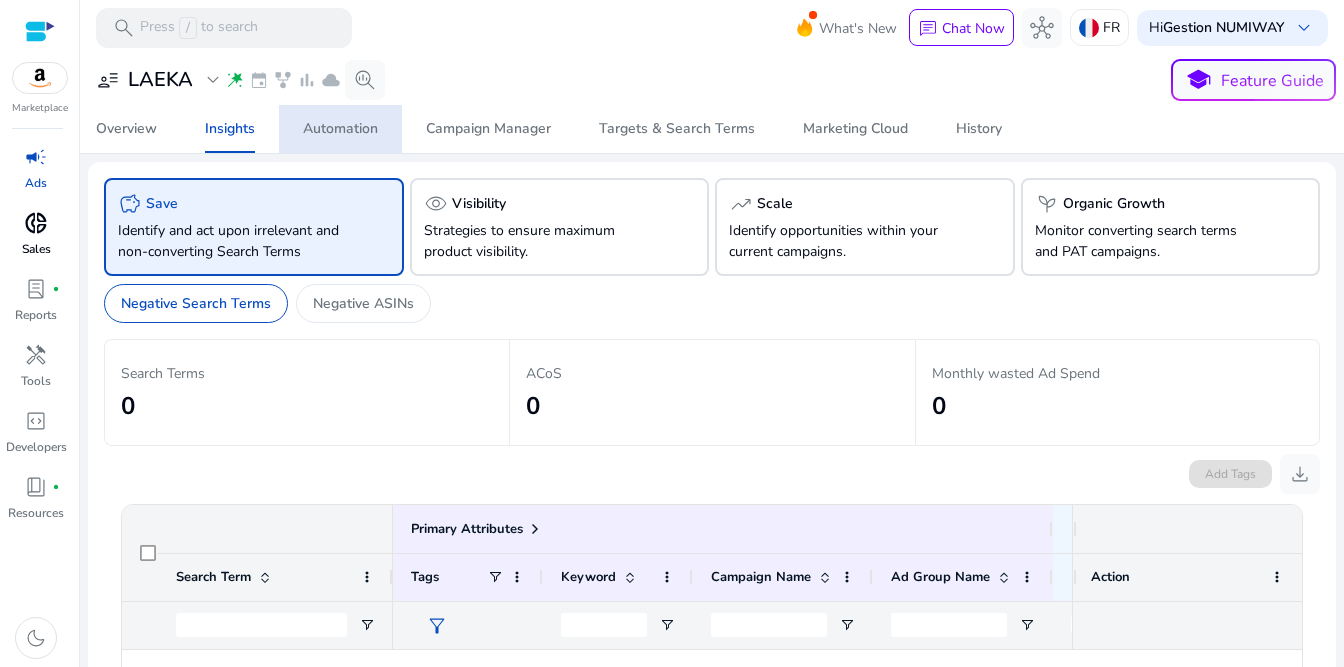 click on "Negative Search Terms   Negative ASINs" 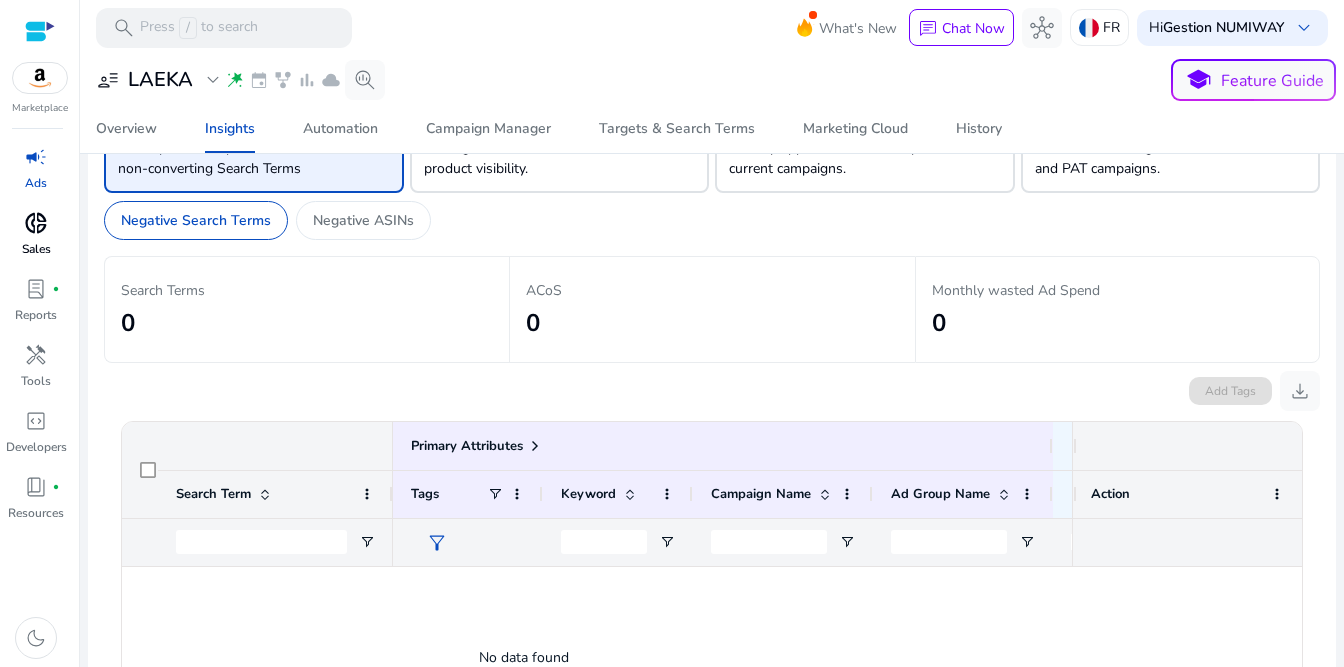 scroll, scrollTop: 0, scrollLeft: 0, axis: both 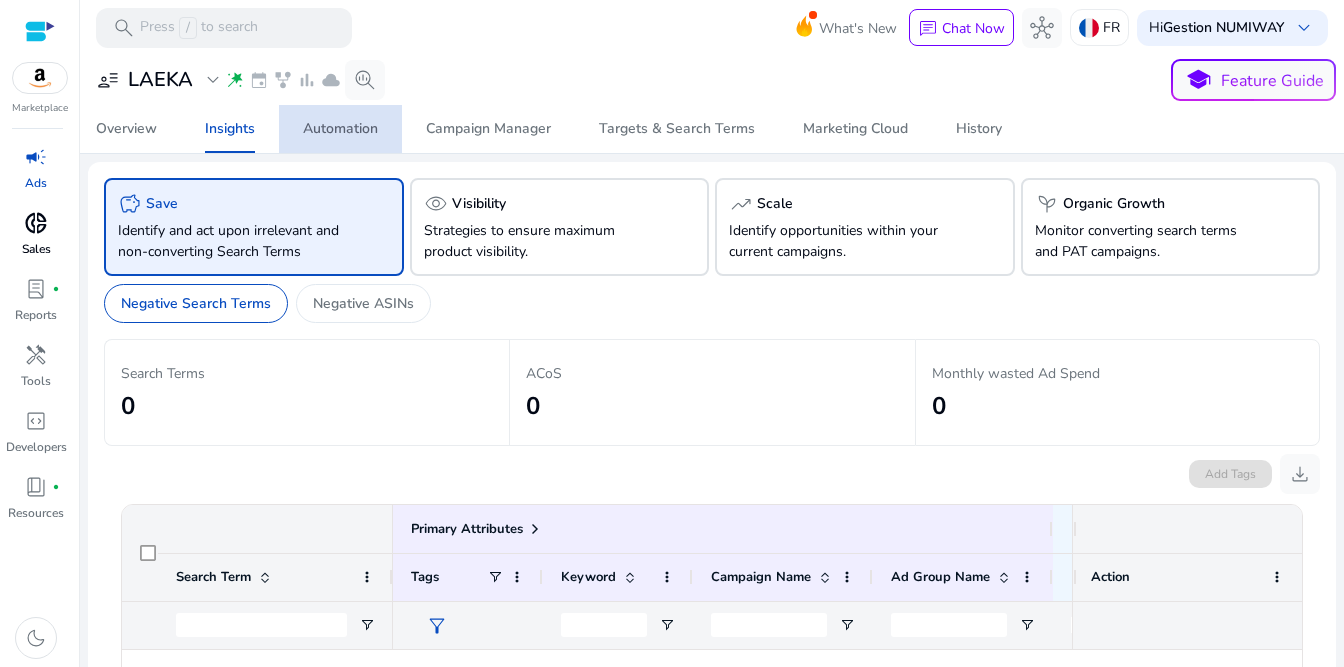 click on "Automation" at bounding box center (340, 129) 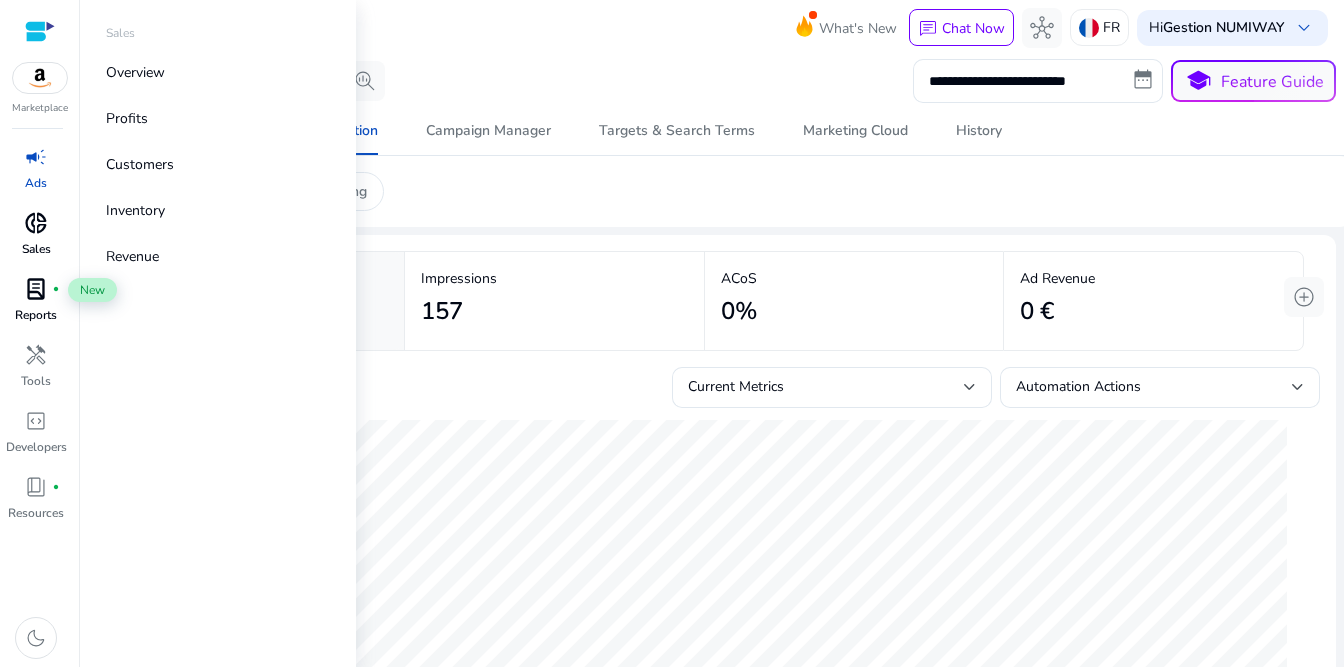 click on "lab_profile" at bounding box center (36, 289) 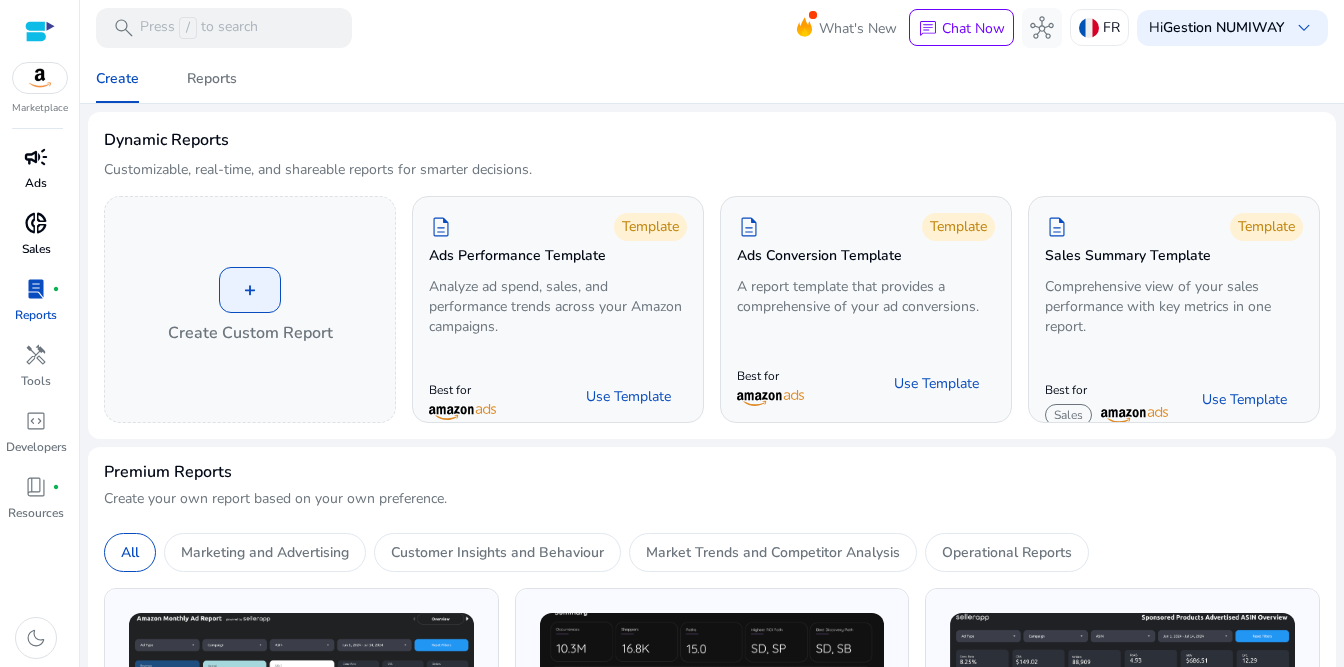 click on "campaign" at bounding box center [36, 157] 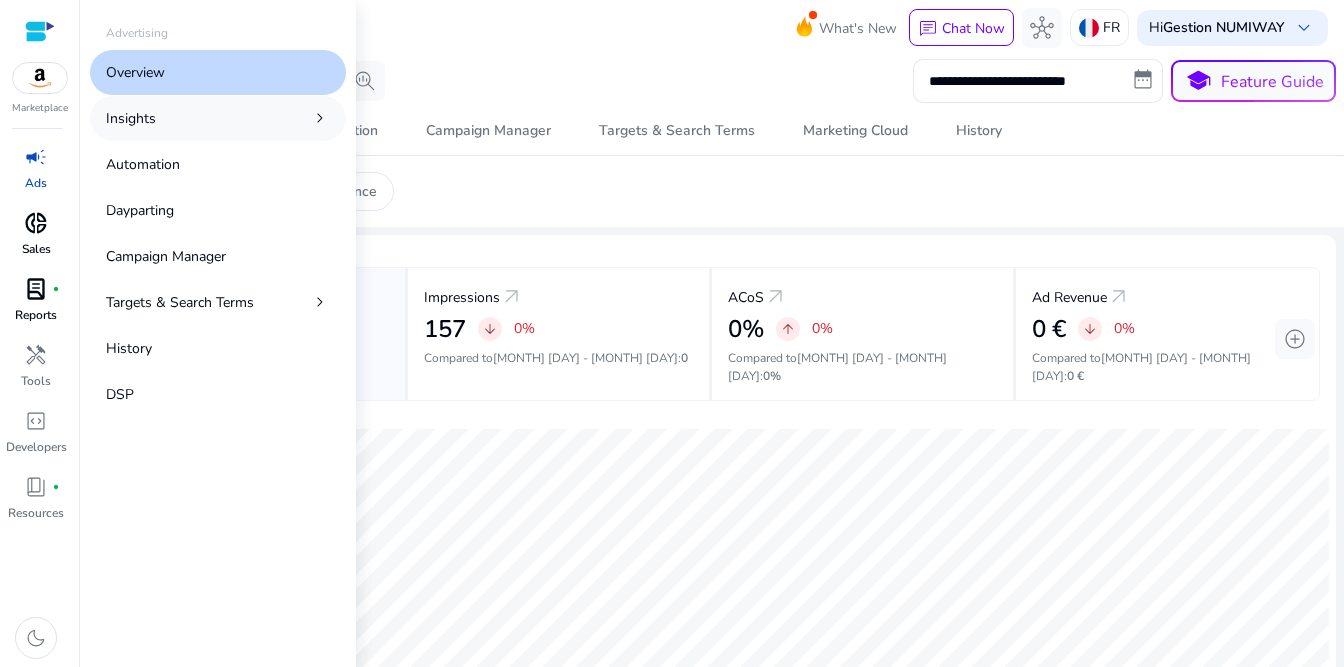 click on "Insights   chevron_right" at bounding box center (218, 118) 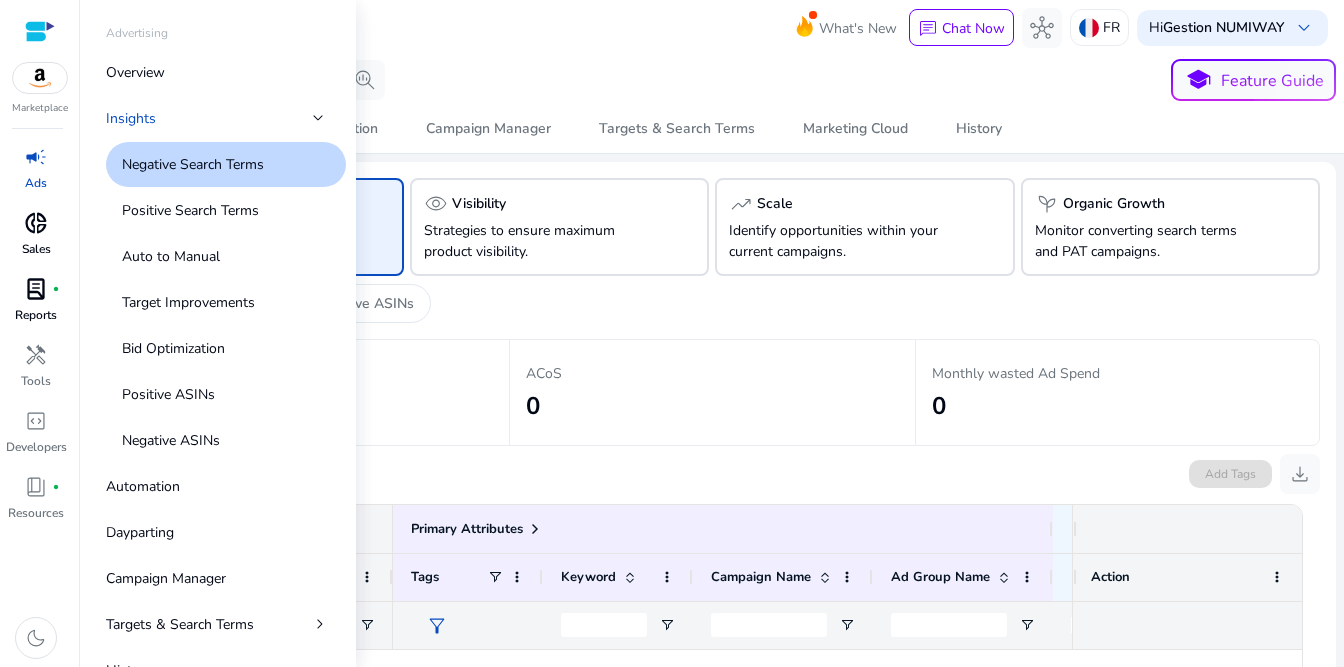 click on "Negative Search Terms" at bounding box center [193, 164] 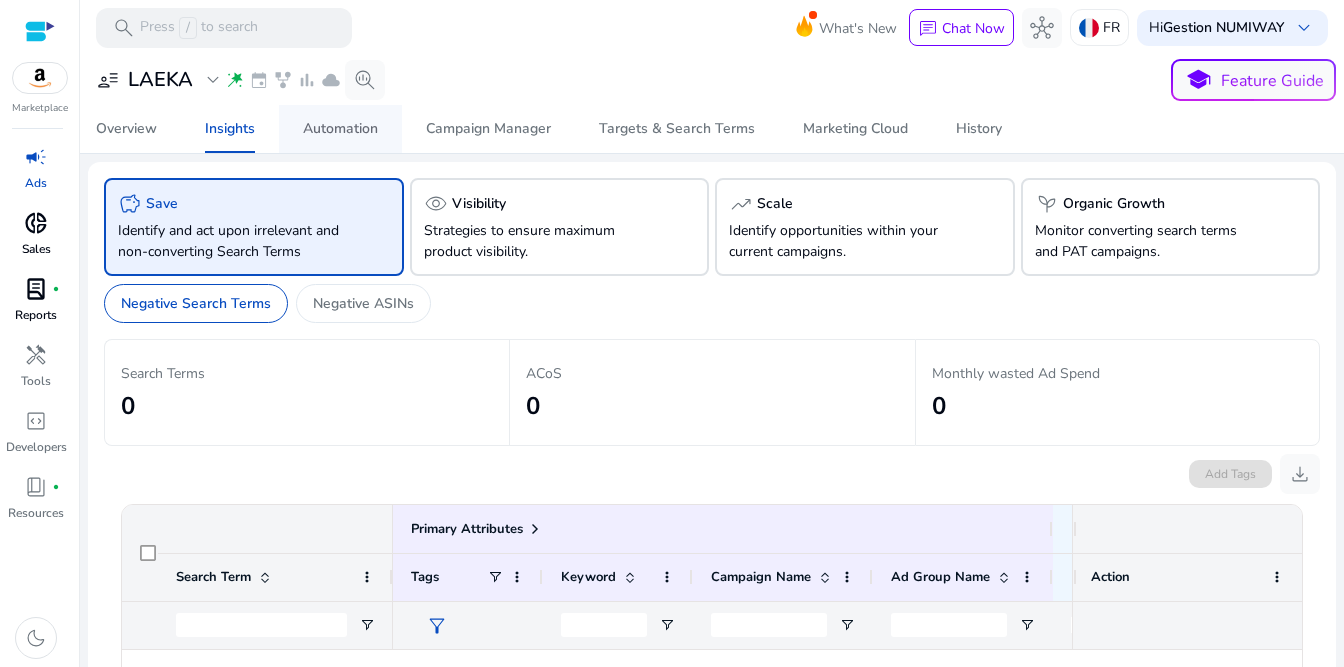 click on "Automation" at bounding box center (340, 129) 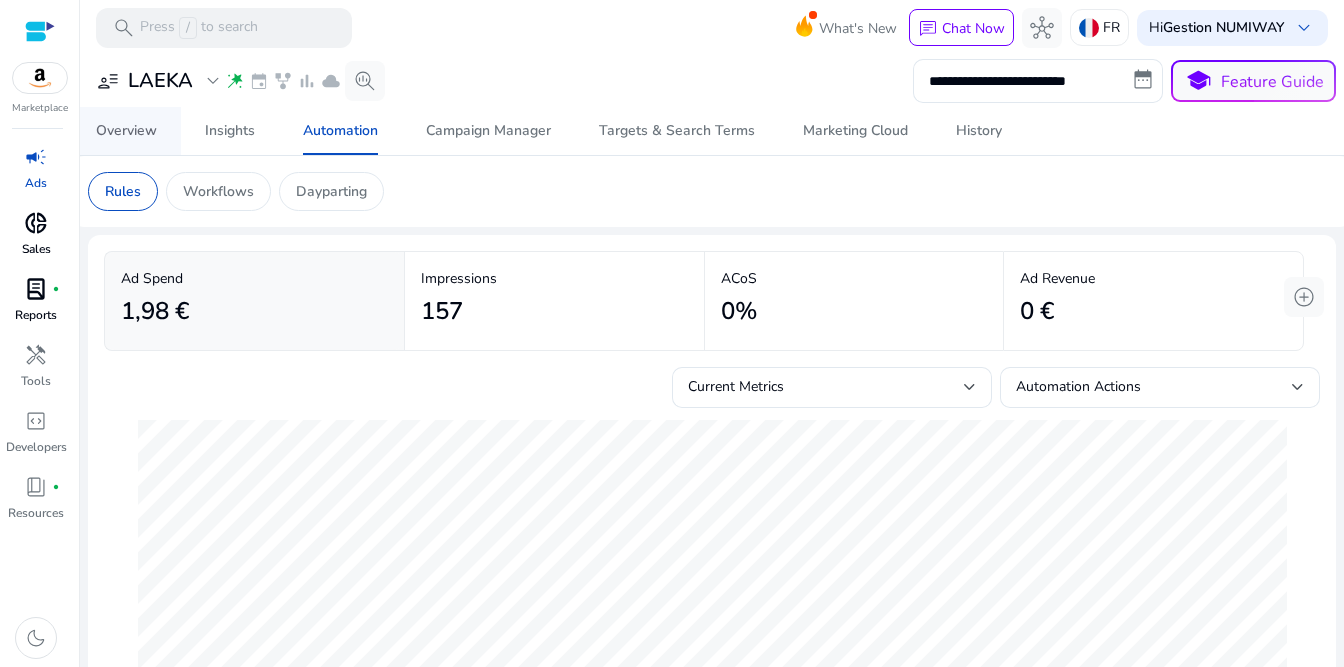click on "Overview" at bounding box center [126, 131] 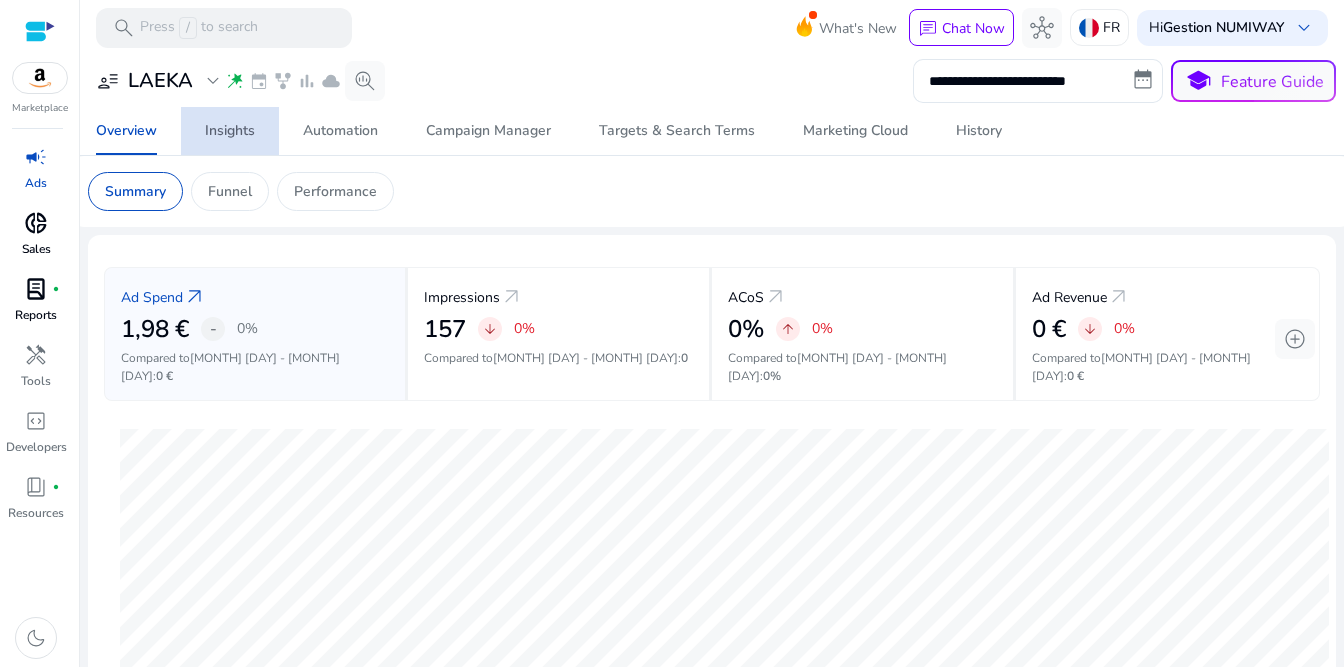 click on "Insights" at bounding box center [230, 131] 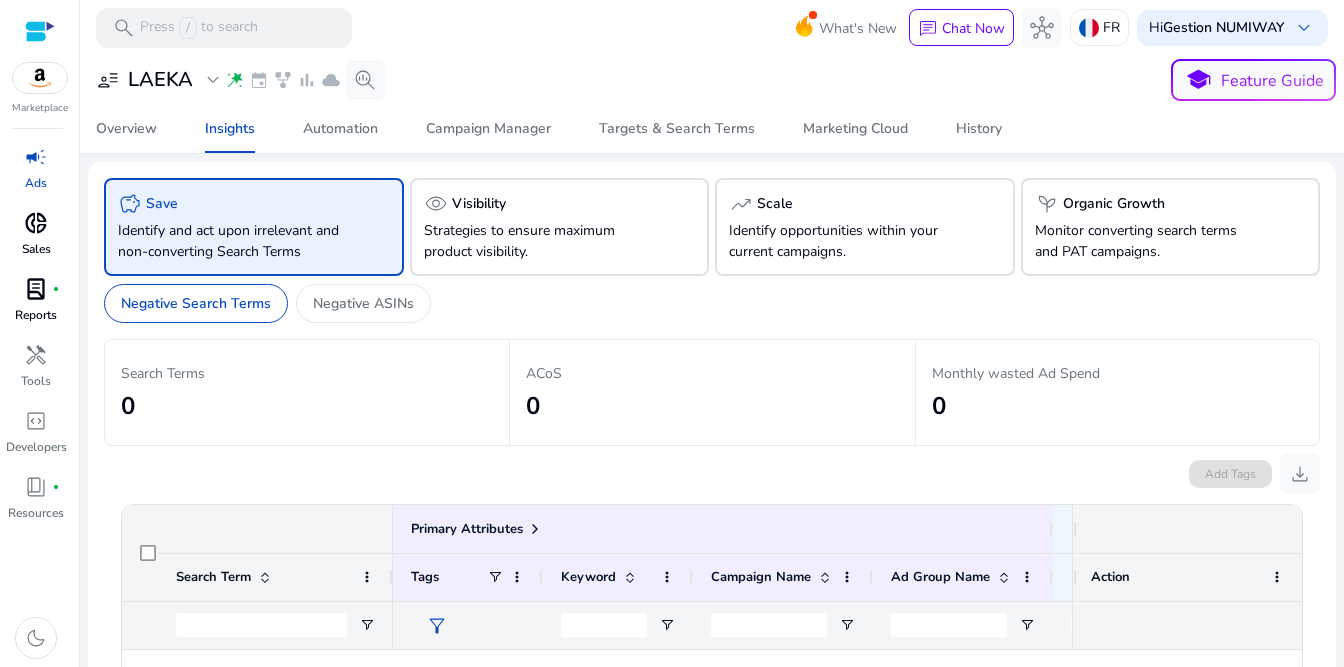 click at bounding box center (40, 78) 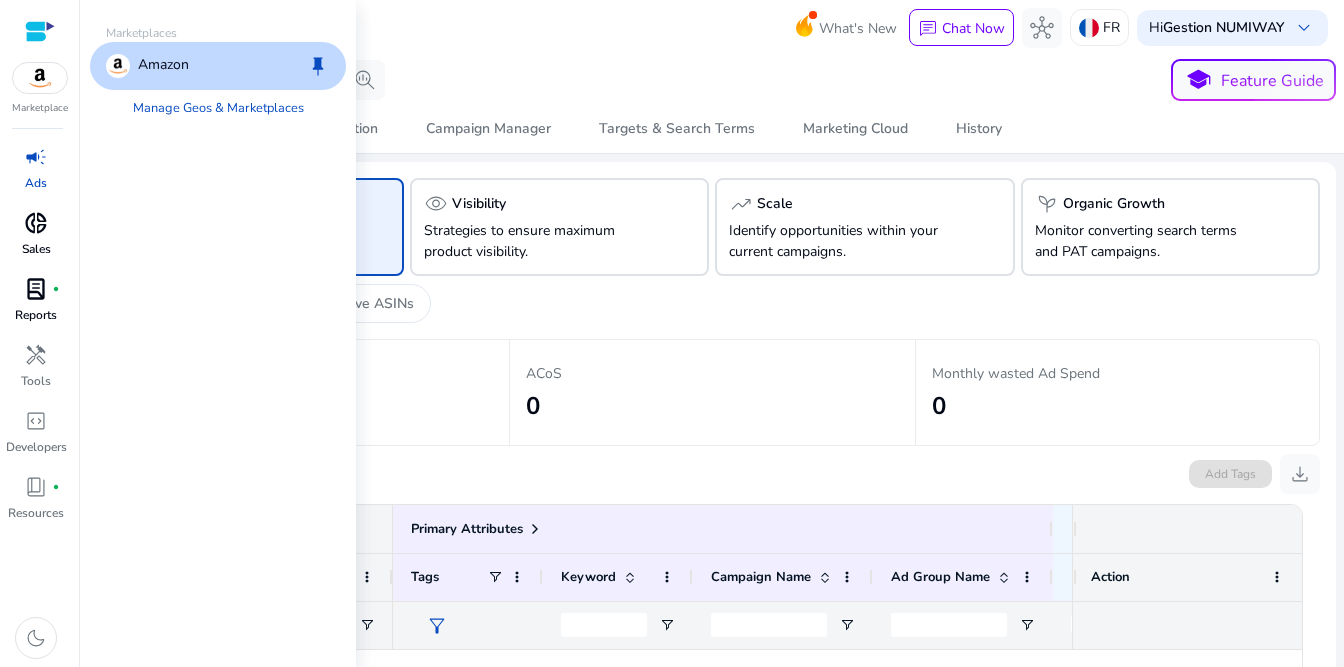 click on "Amazon" at bounding box center (163, 66) 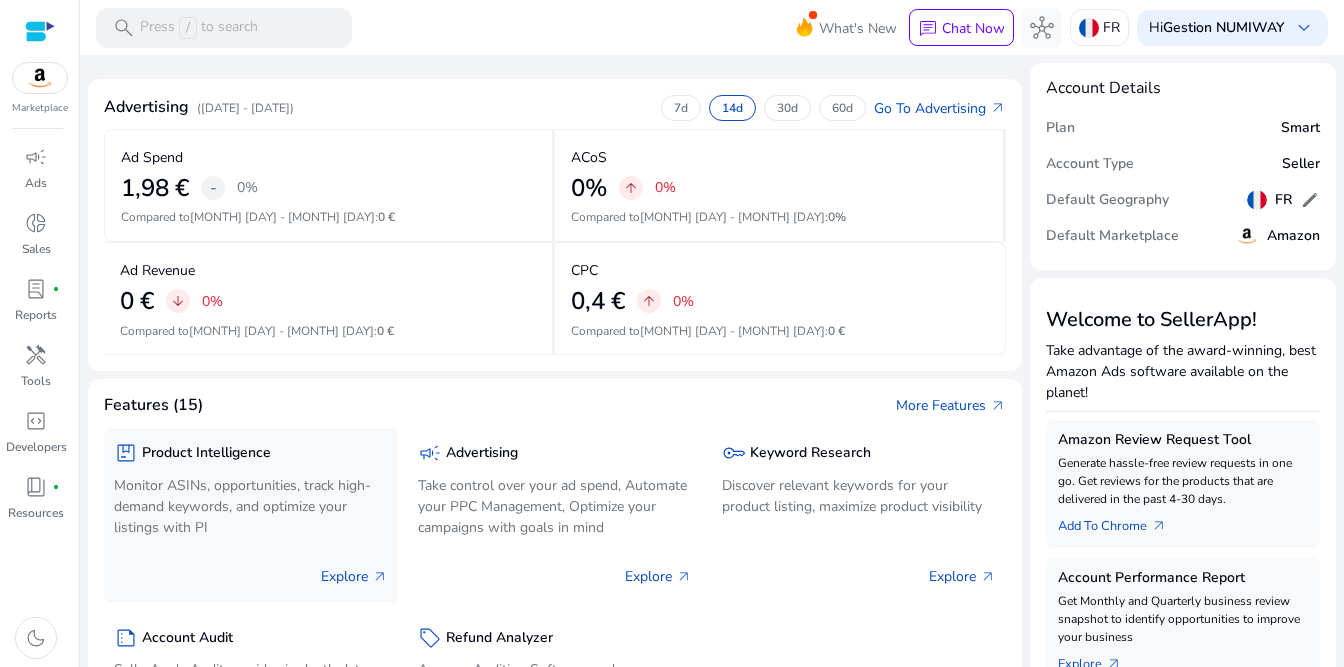 click on "Monitor ASINs, opportunities, track high-demand keywords, and optimize your listings with PI" 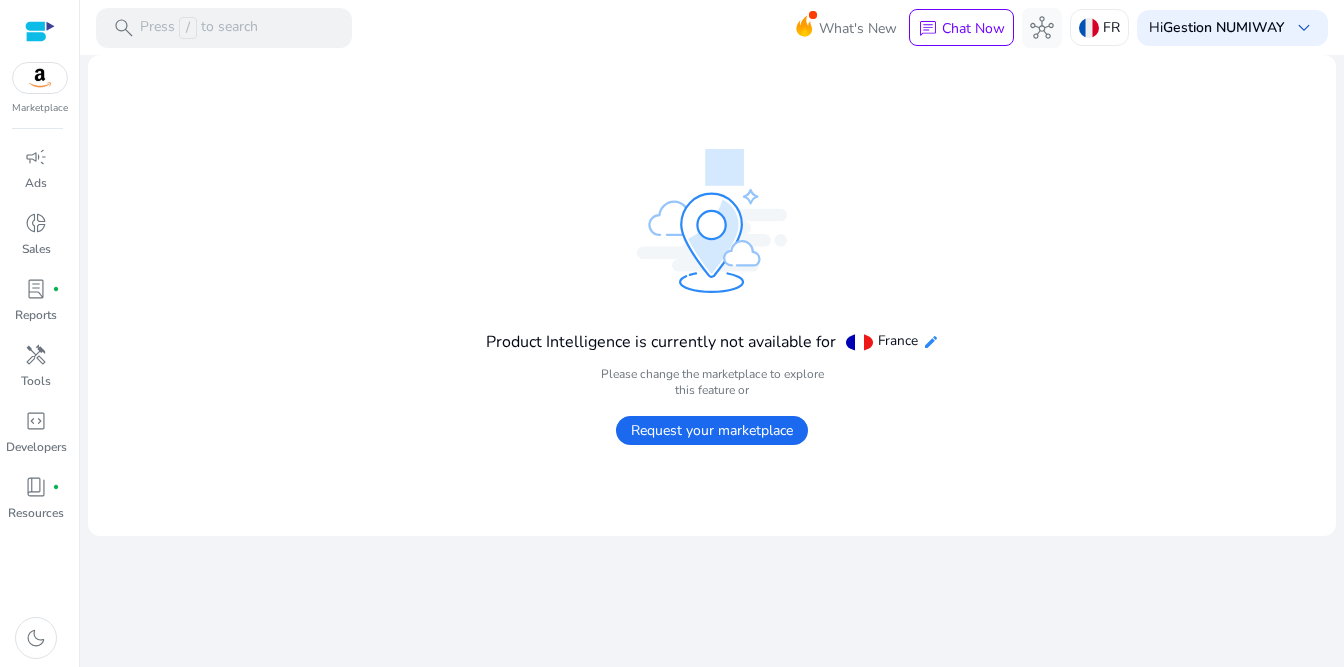 click on "edit" 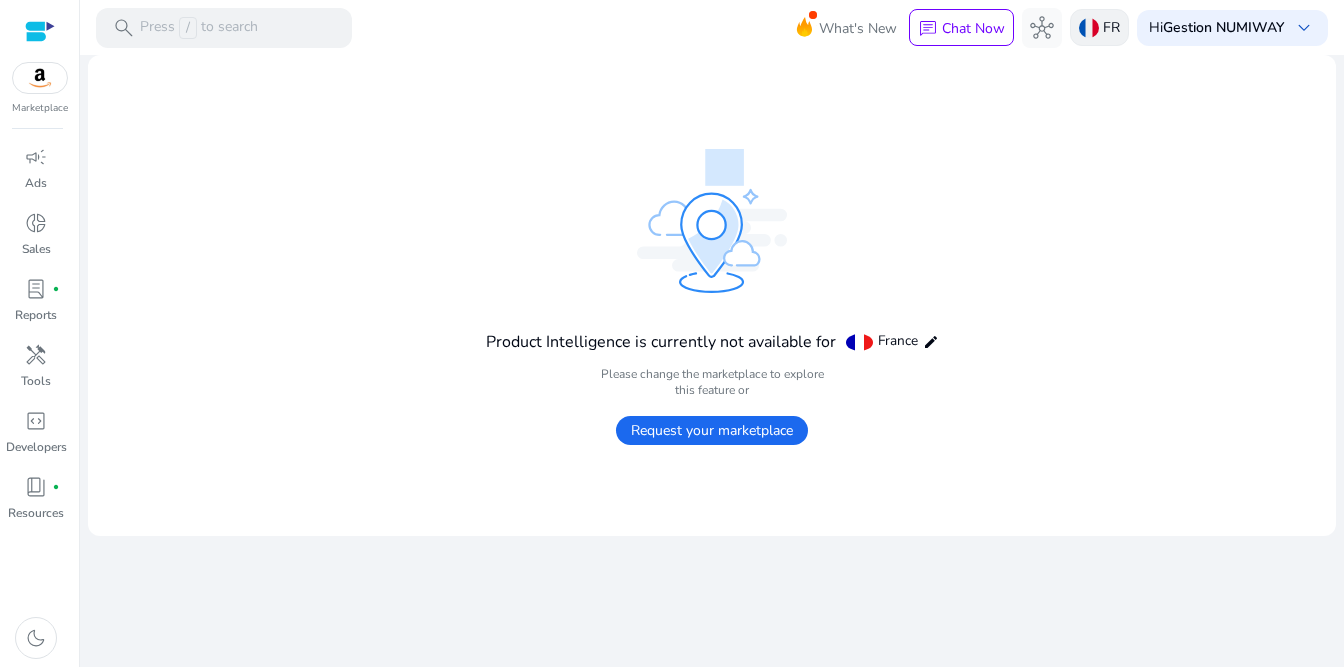 click on "FR" at bounding box center (1111, 27) 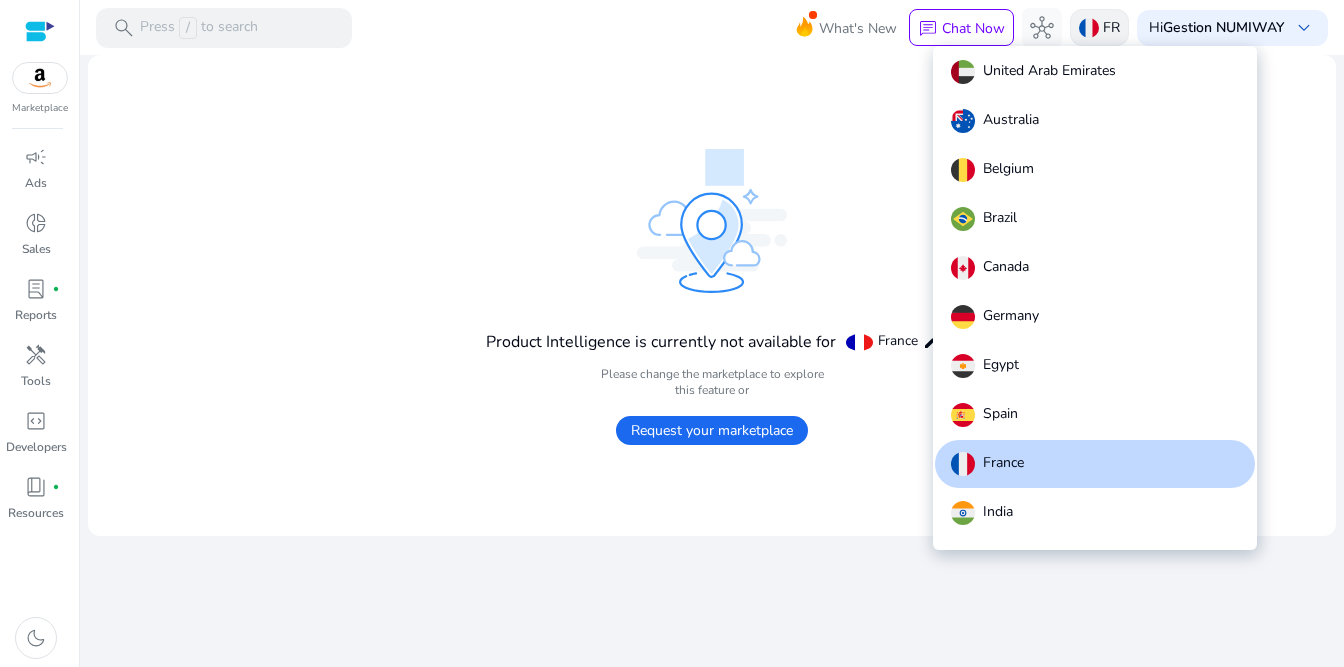 scroll, scrollTop: 613, scrollLeft: 0, axis: vertical 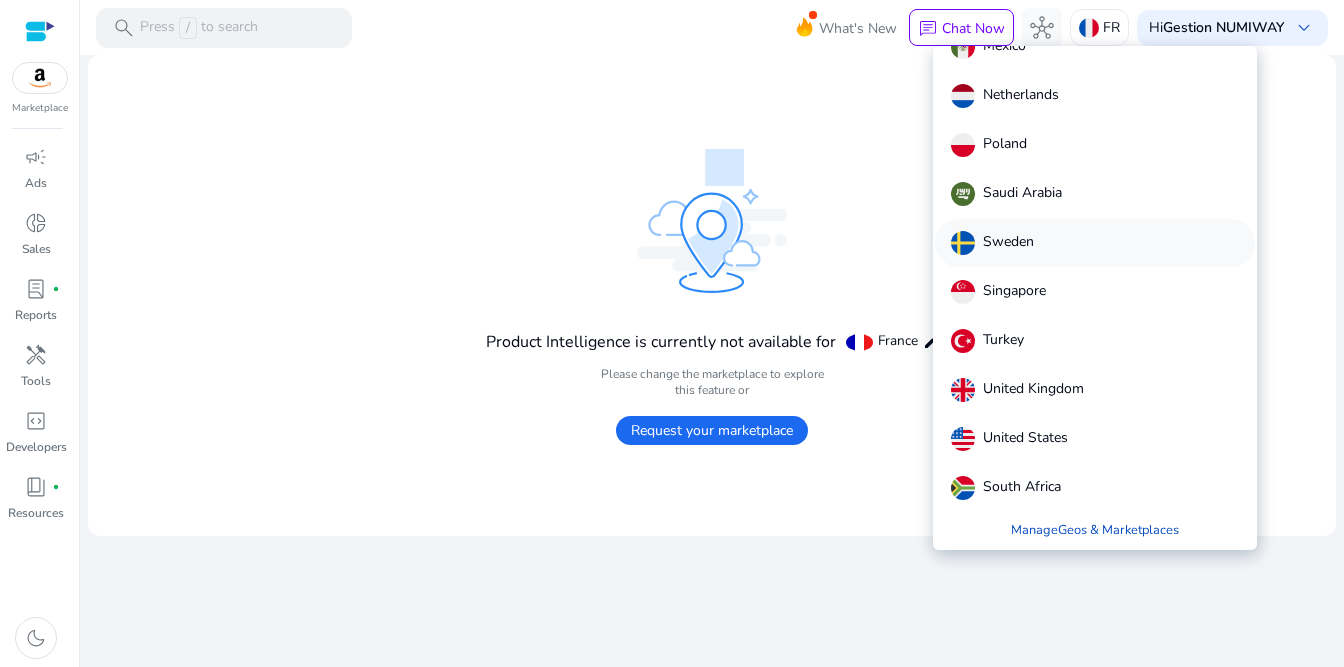 click on "Sweden" at bounding box center [1095, 243] 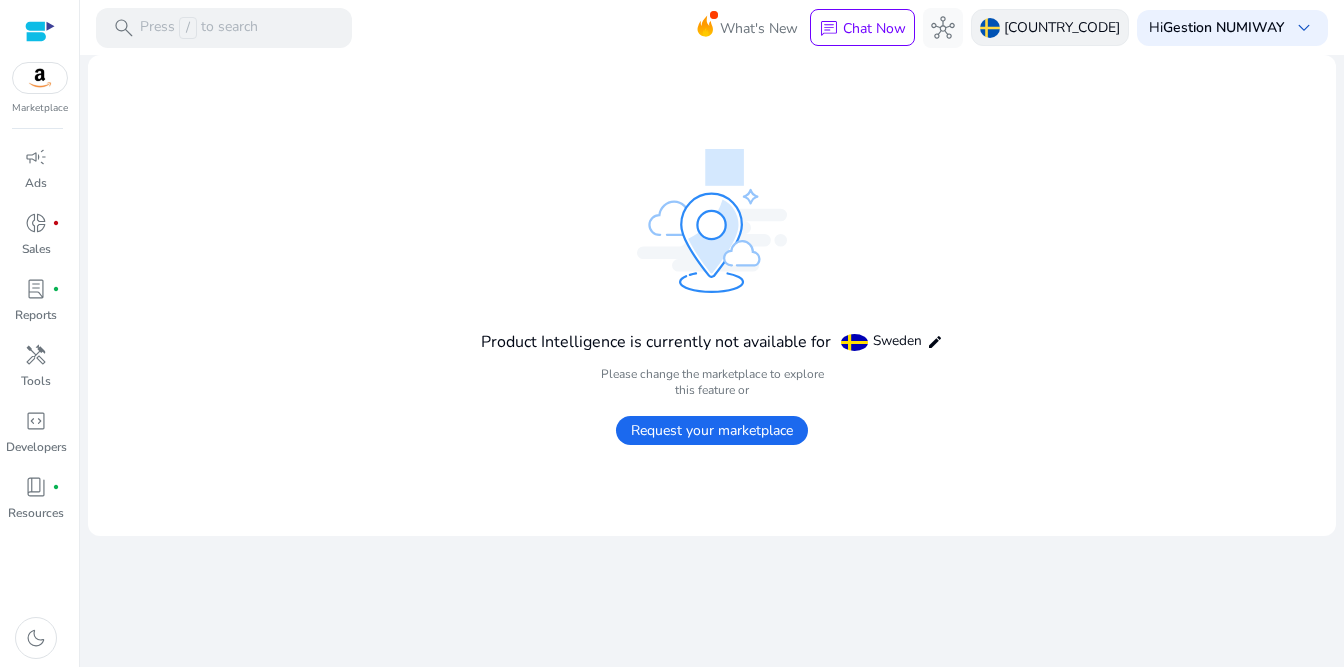 click at bounding box center [990, 28] 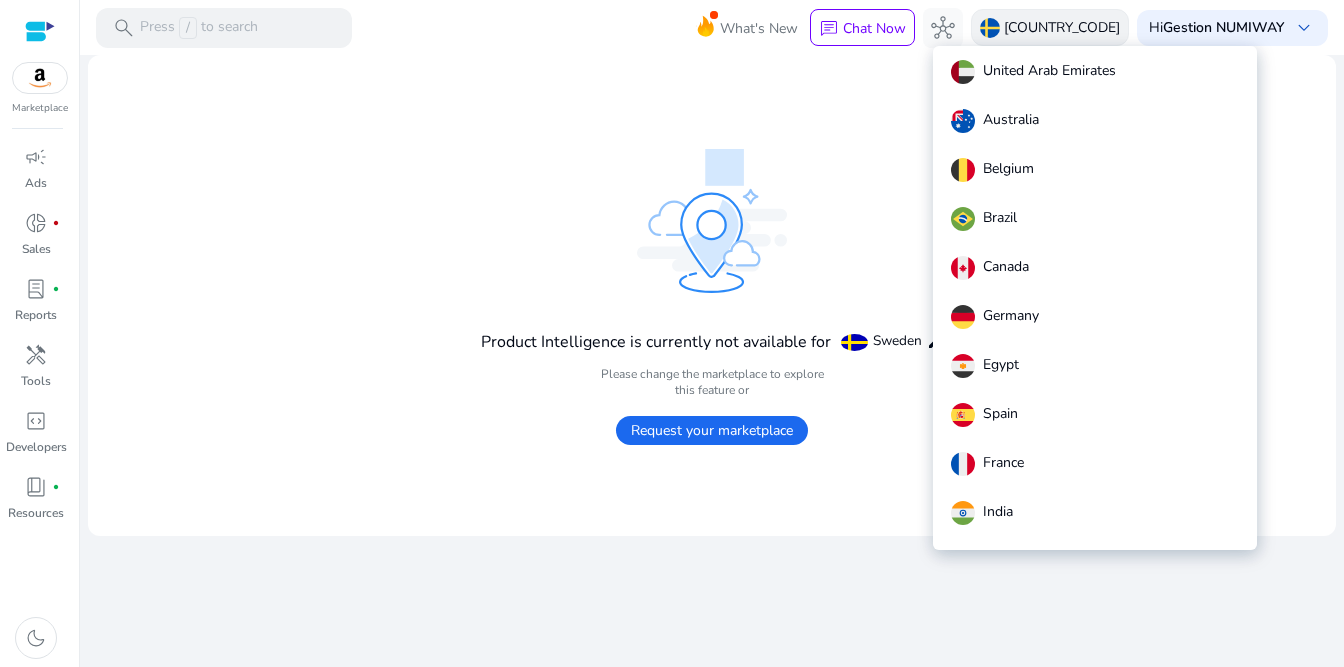 scroll, scrollTop: 613, scrollLeft: 0, axis: vertical 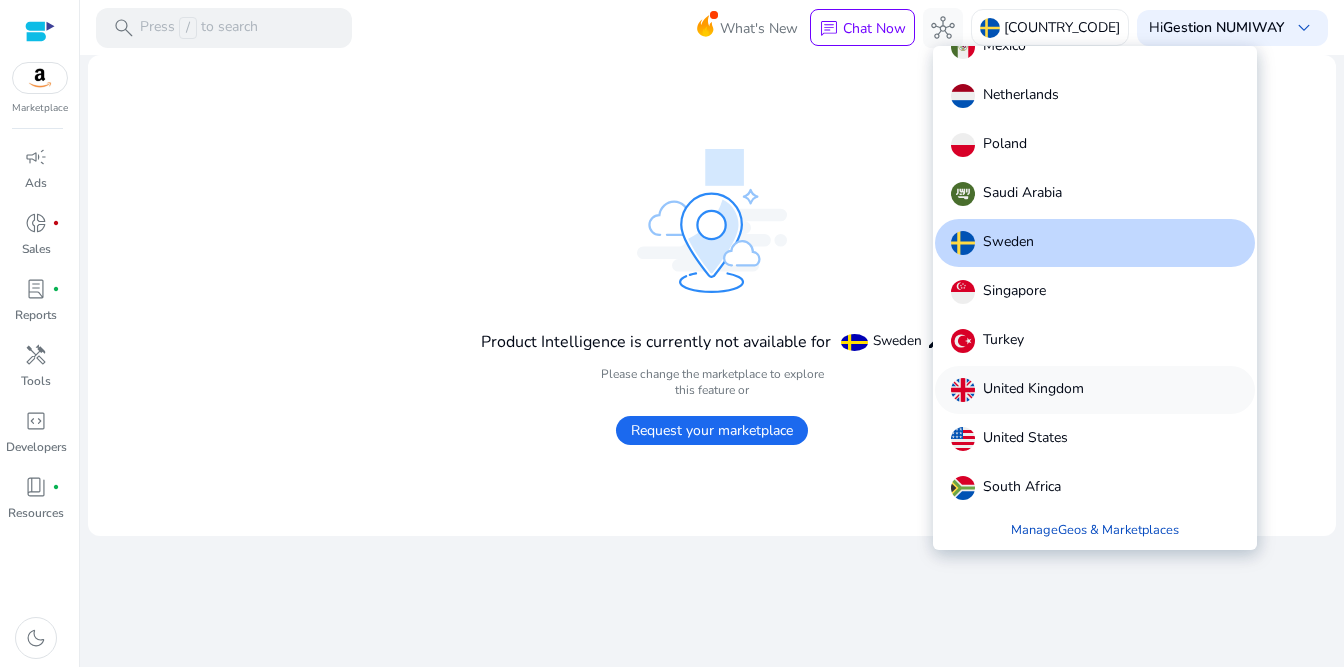 click on "United Kingdom" at bounding box center [1033, 390] 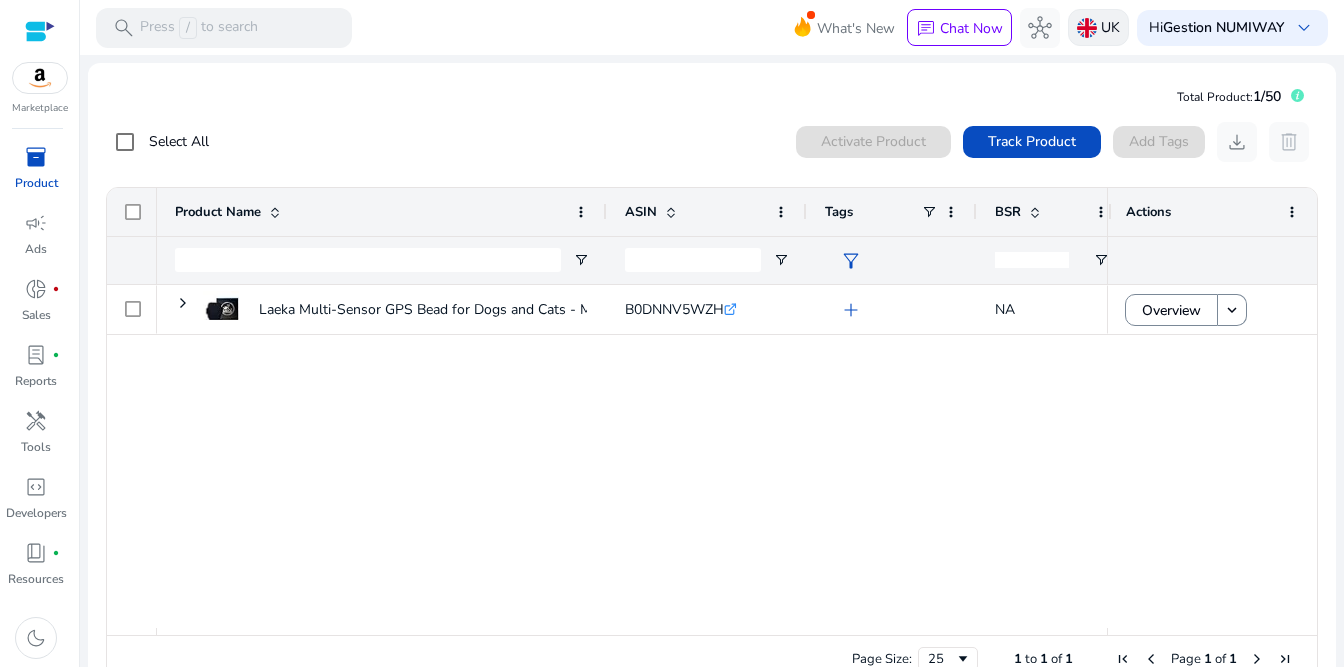 click on "UK" at bounding box center (1110, 27) 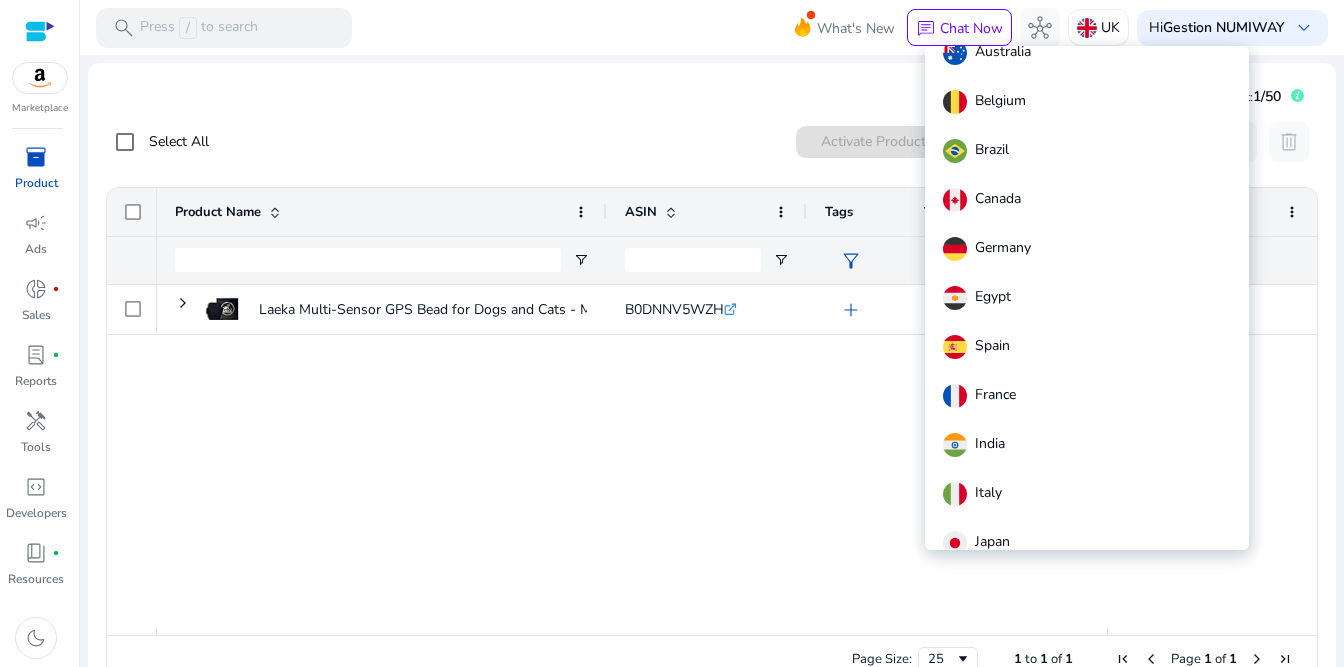 scroll, scrollTop: 53, scrollLeft: 0, axis: vertical 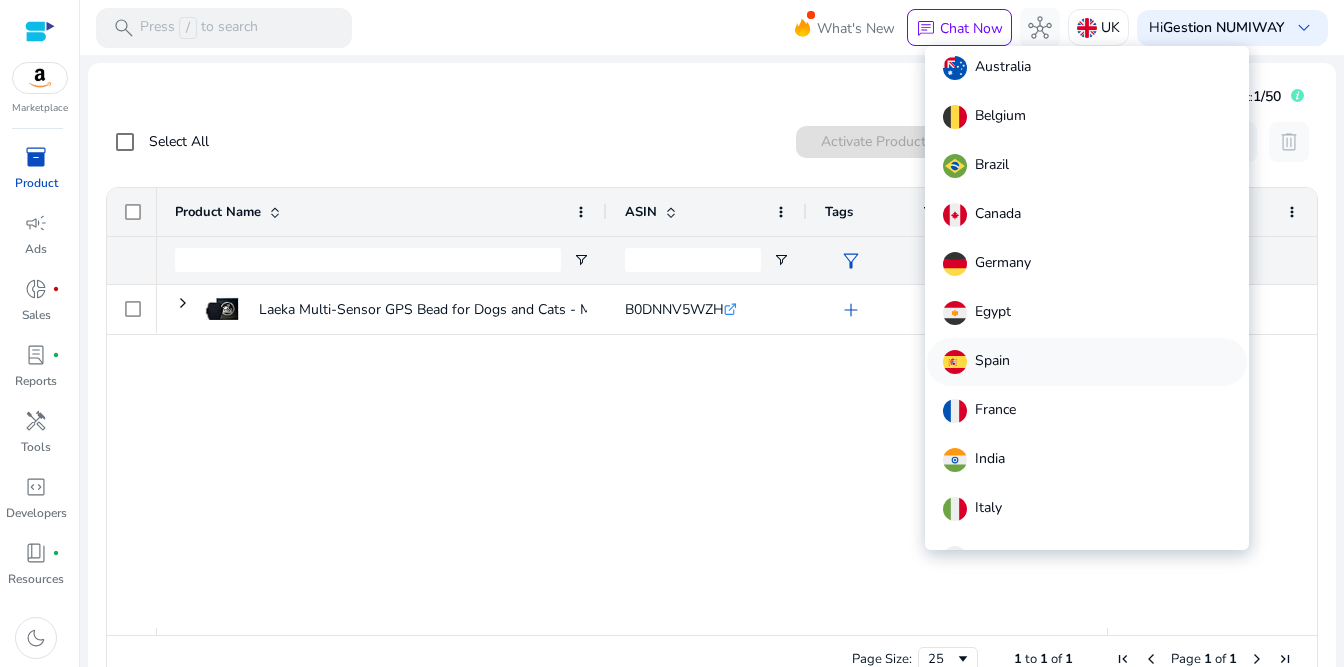 click on "Spain" at bounding box center (992, 362) 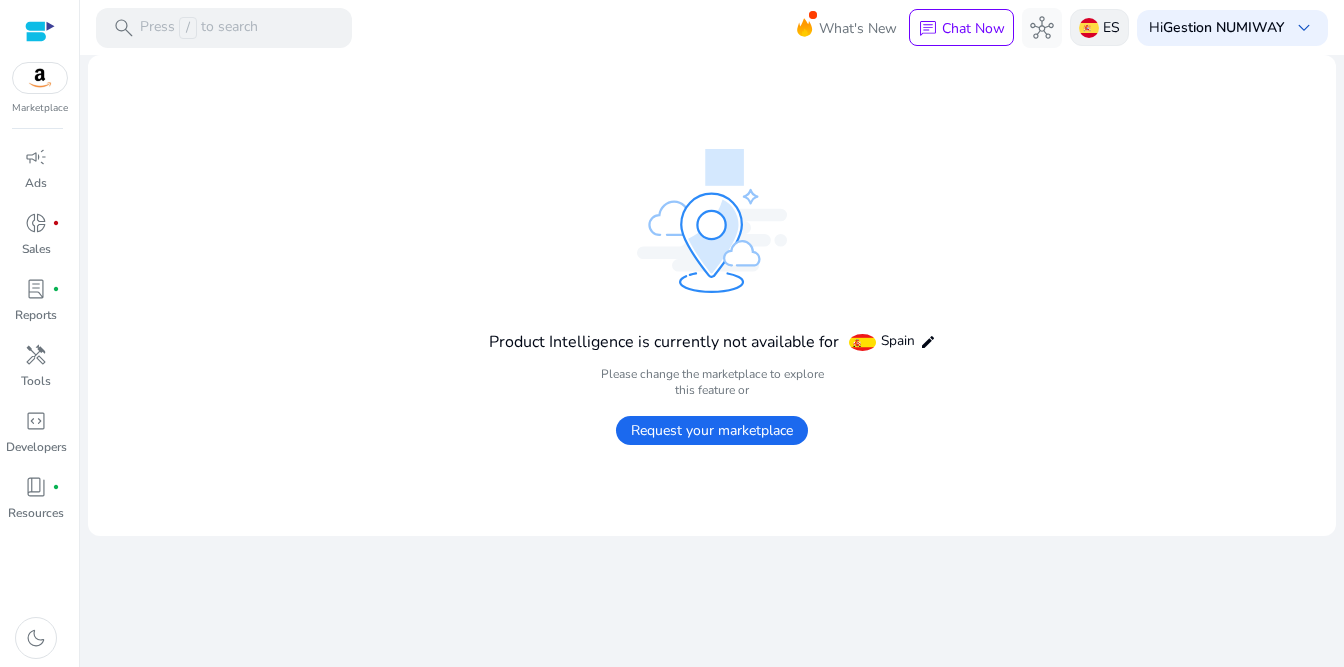 click at bounding box center [1089, 28] 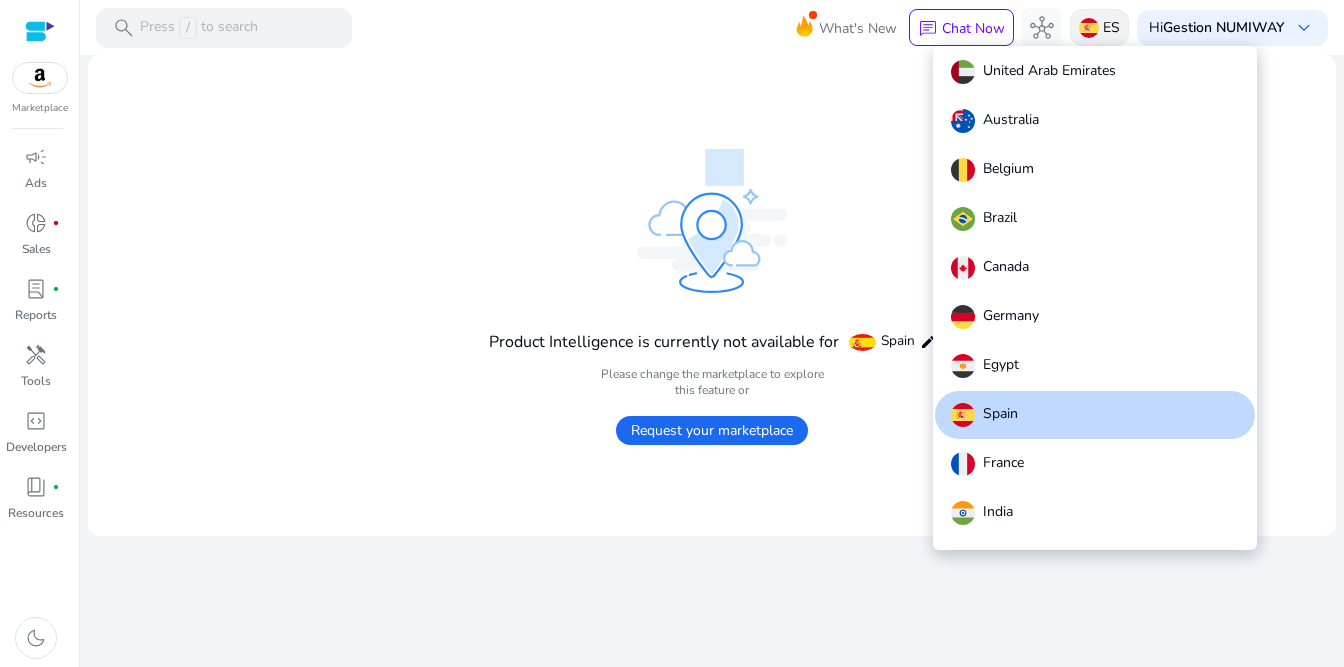 scroll, scrollTop: 613, scrollLeft: 0, axis: vertical 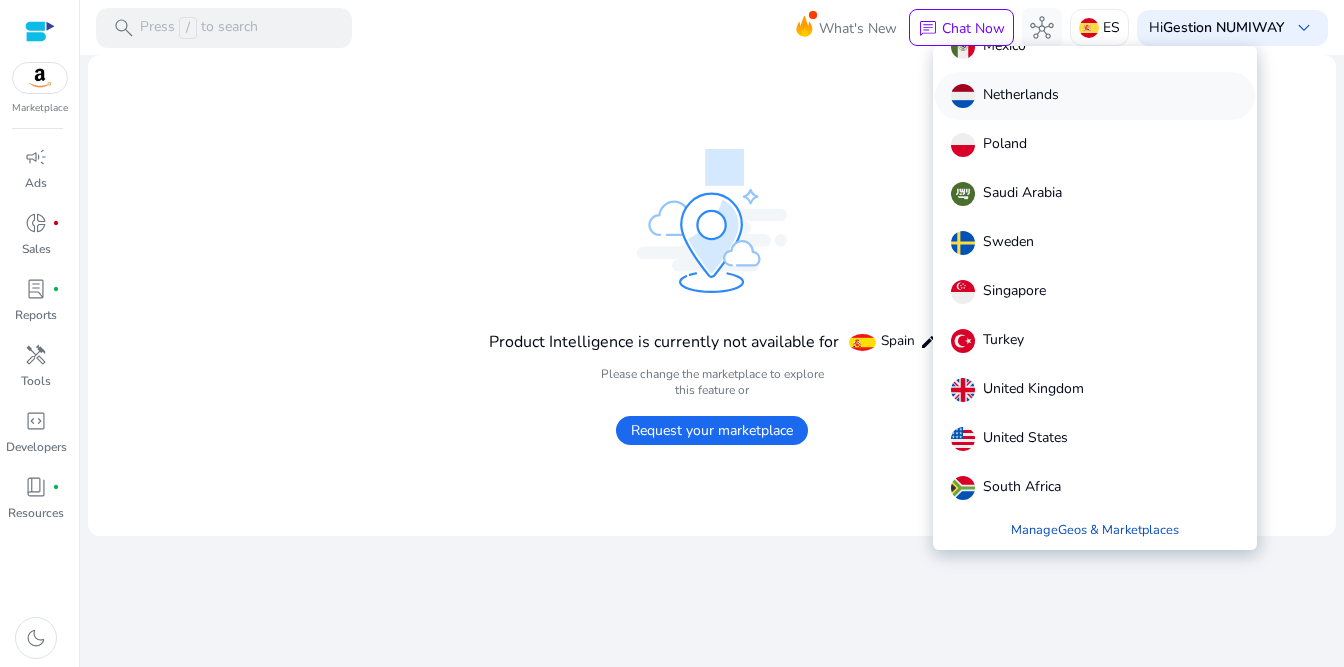 click on "Netherlands" at bounding box center [1021, 96] 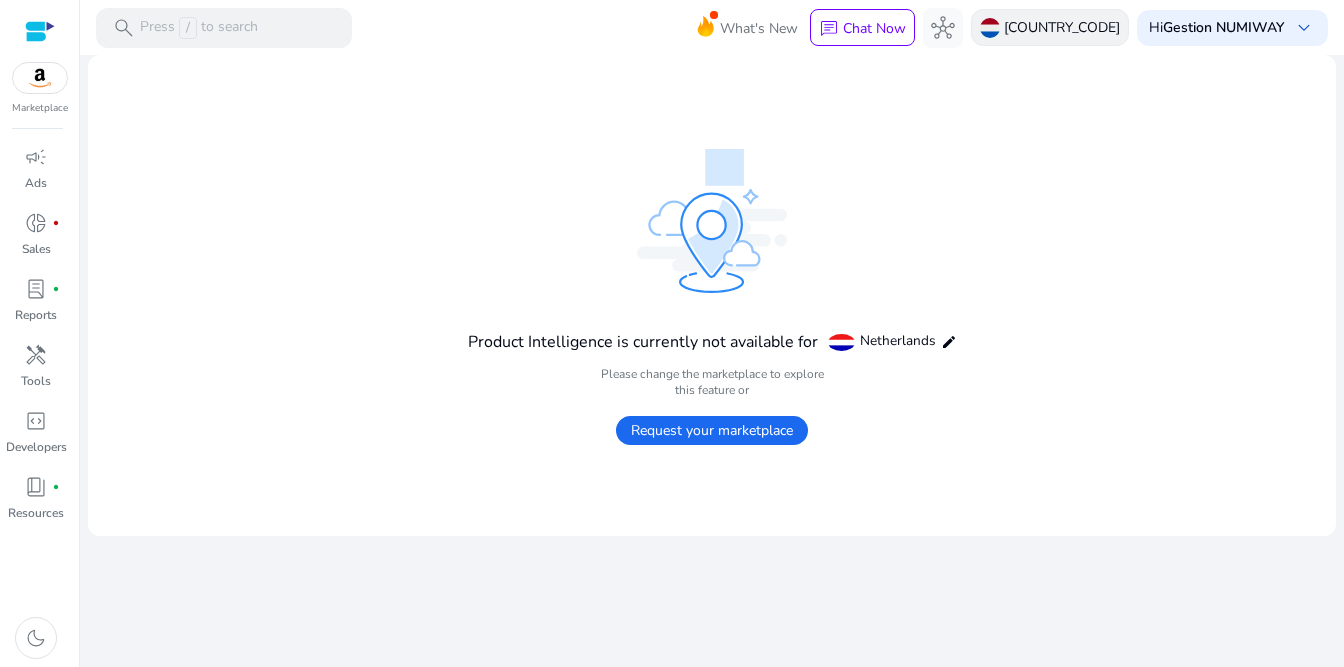 click at bounding box center [990, 28] 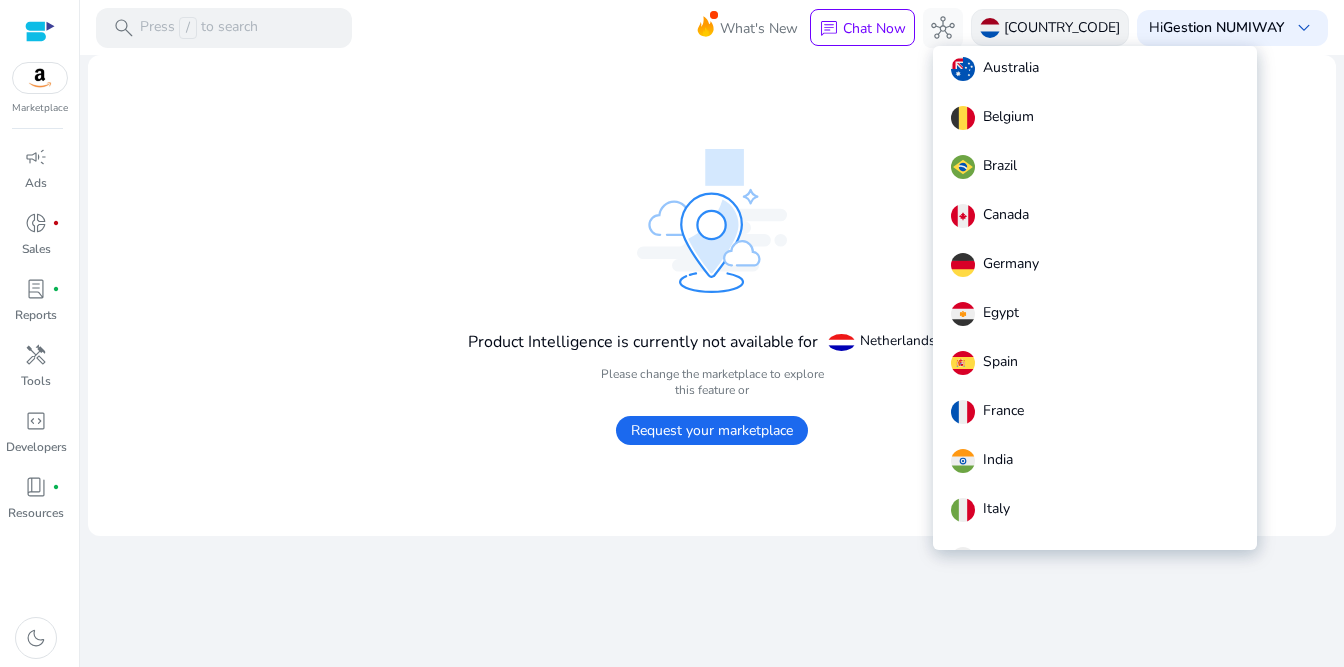 scroll, scrollTop: 0, scrollLeft: 0, axis: both 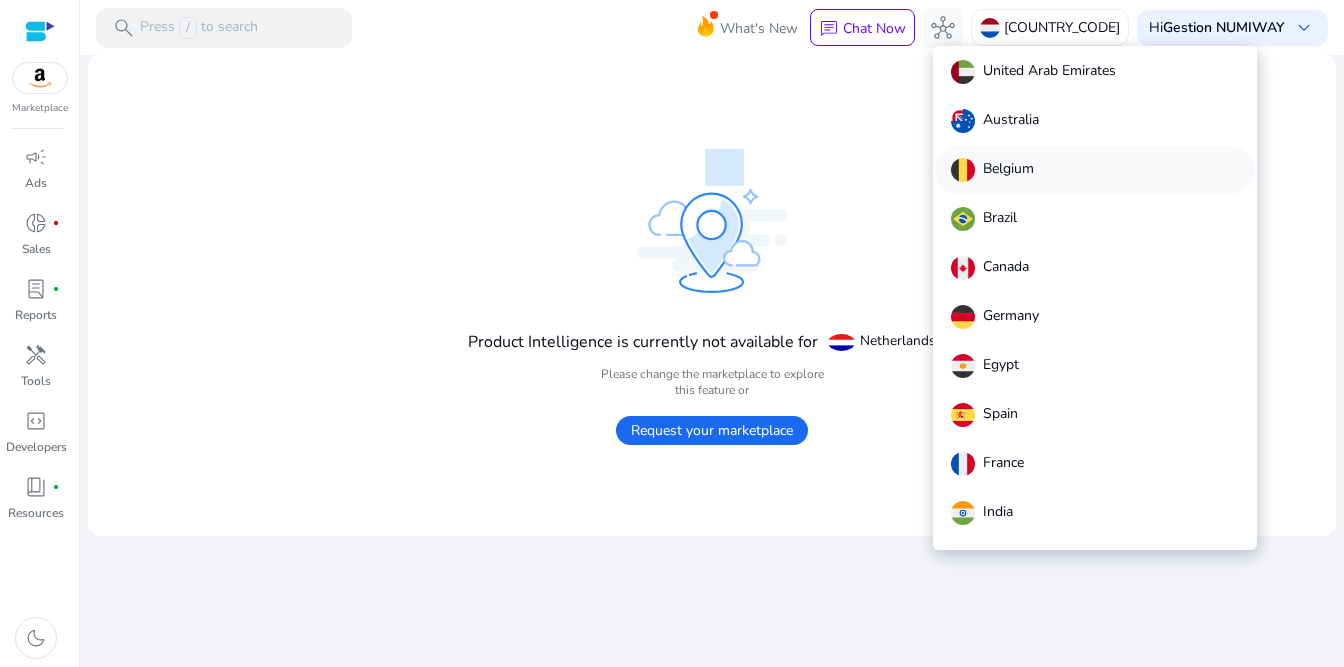 click on "Belgium" at bounding box center [1008, 170] 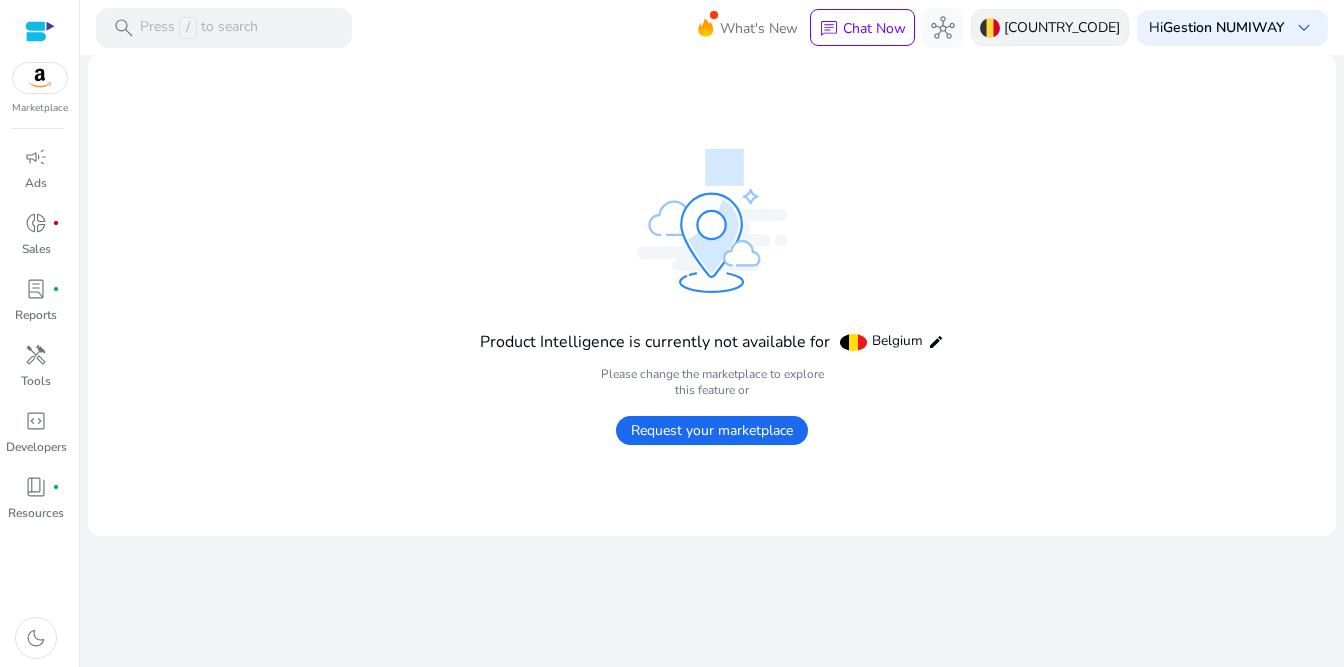 click on "[COUNTRY_CODE]" at bounding box center (1062, 27) 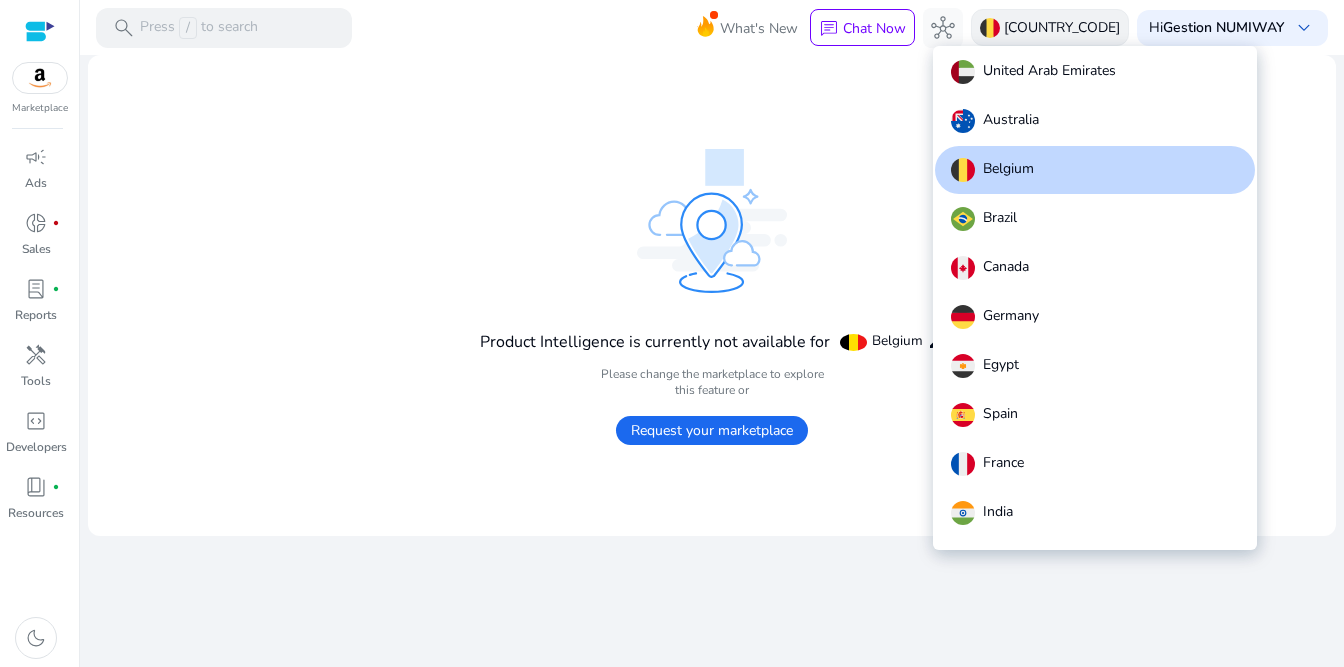 scroll, scrollTop: 613, scrollLeft: 0, axis: vertical 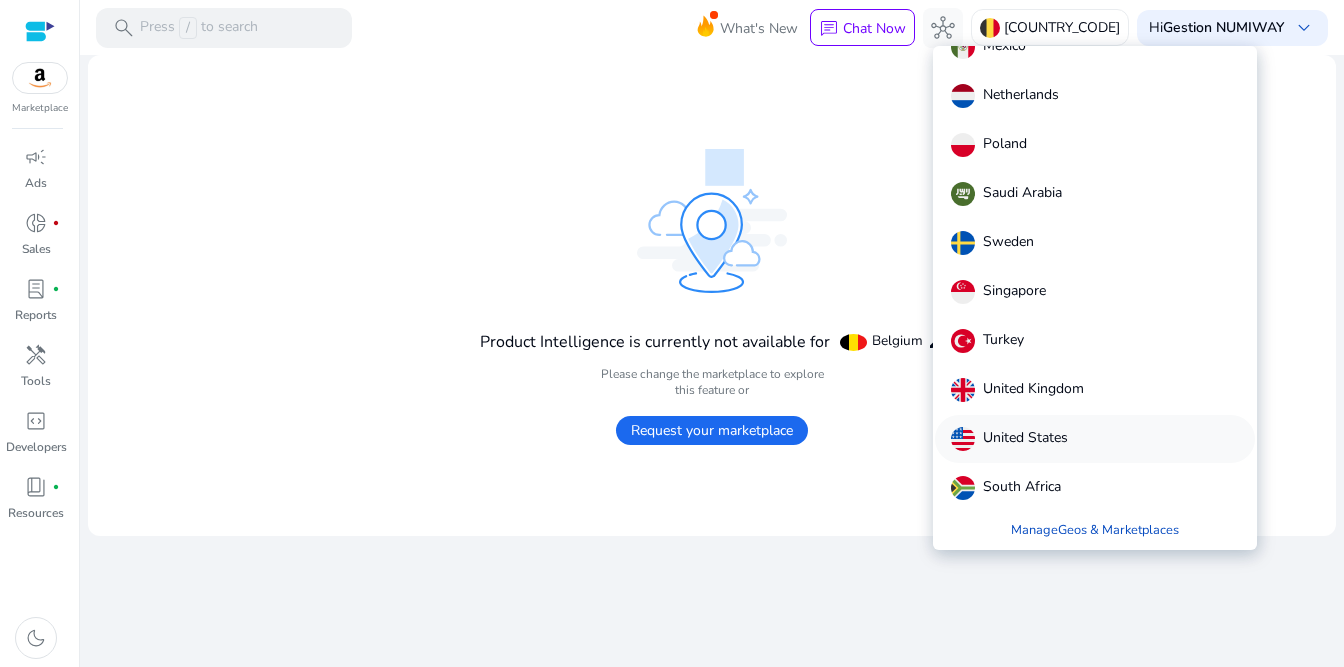 click on "United States" at bounding box center (1025, 439) 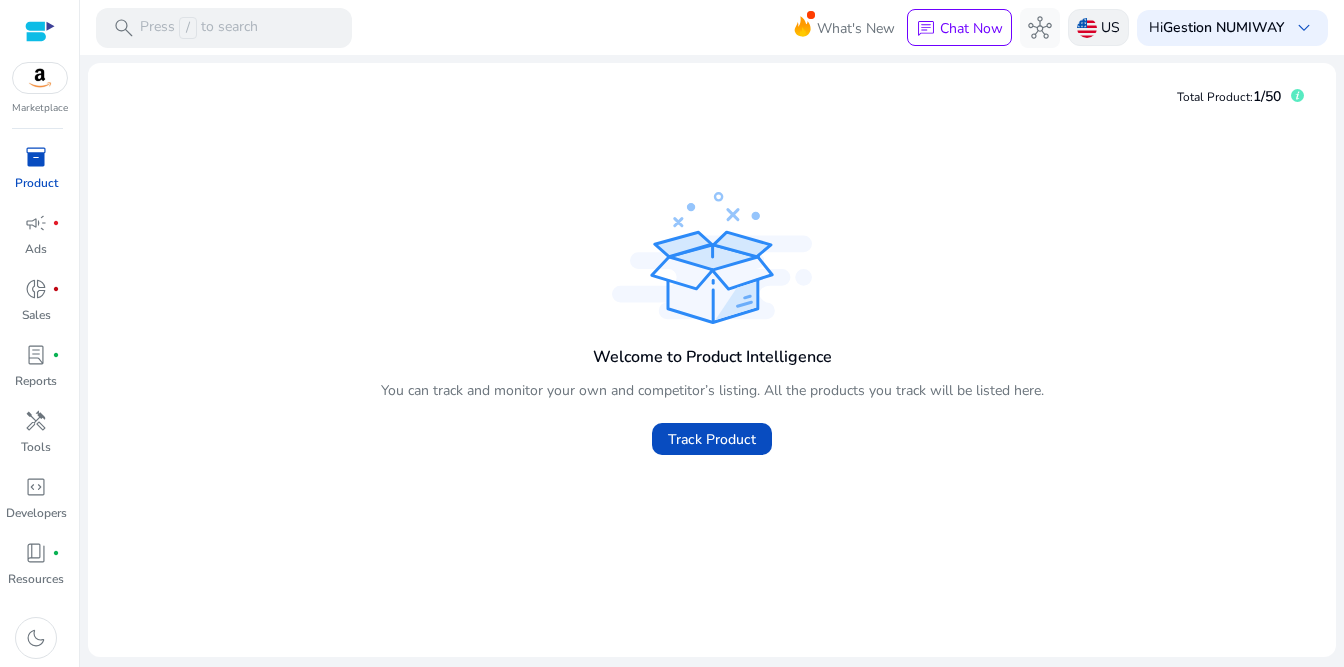 click on "US" at bounding box center [1098, 27] 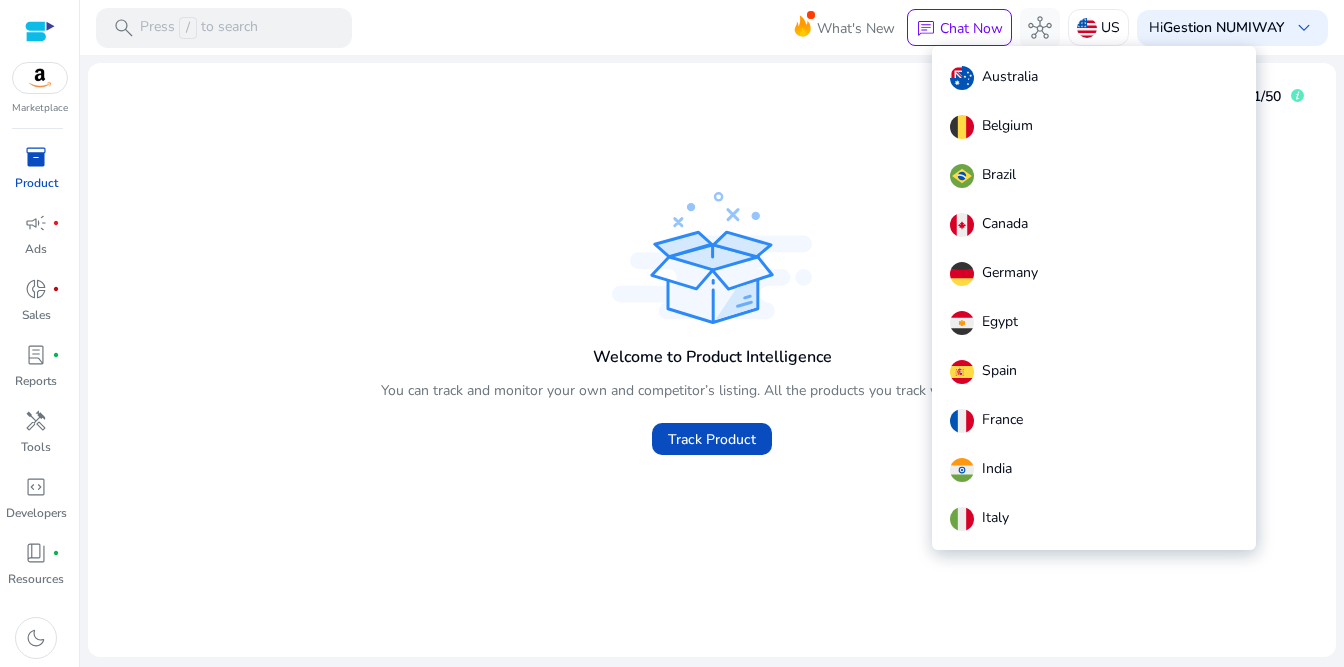scroll, scrollTop: 0, scrollLeft: 0, axis: both 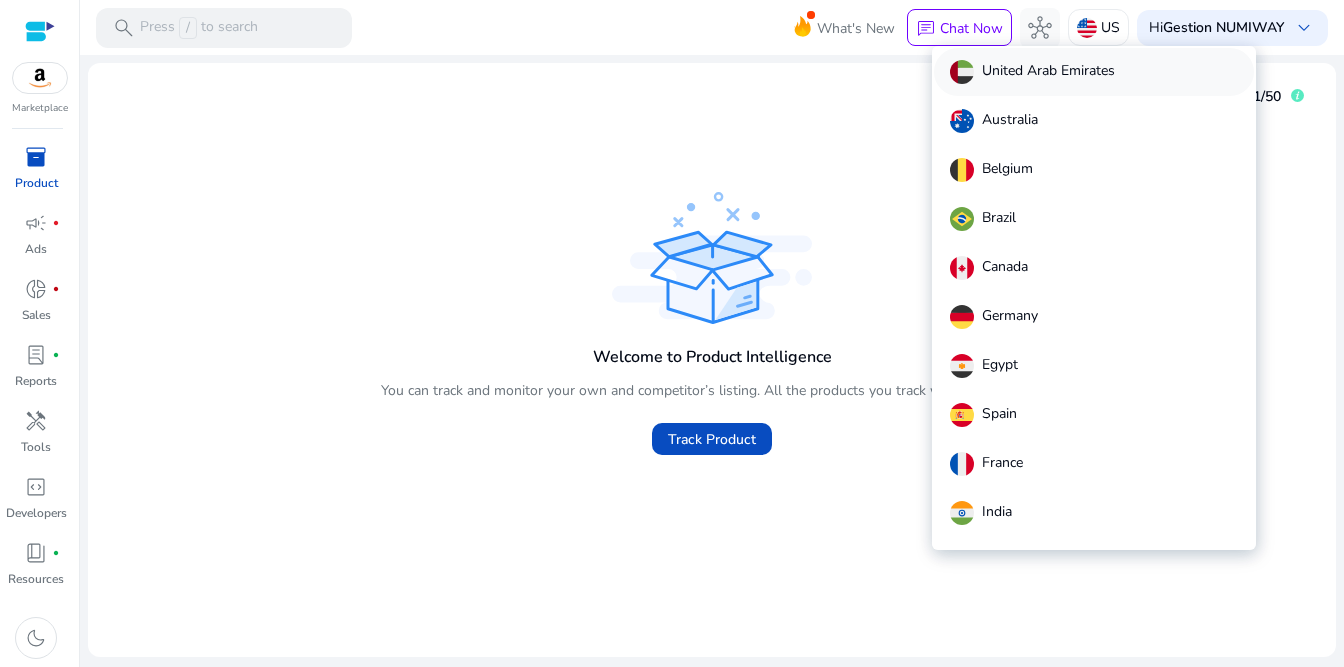 click on "United Arab Emirates" at bounding box center (1048, 72) 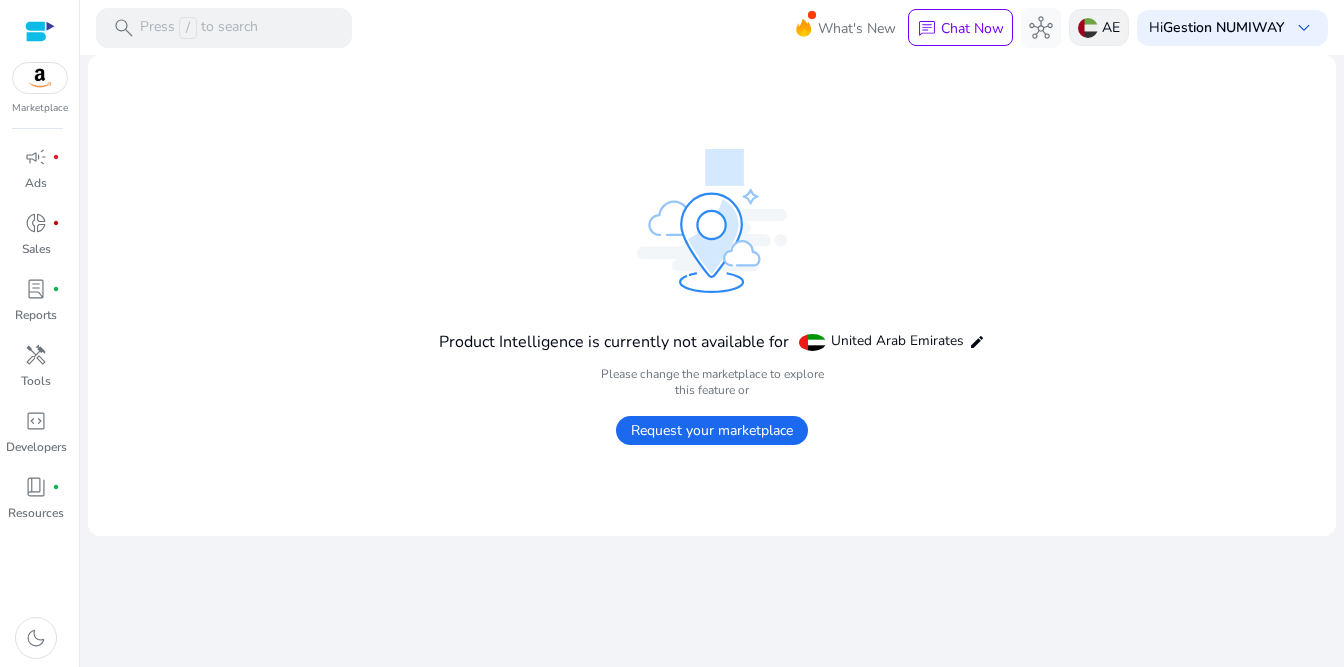click on "AE" at bounding box center [1099, 27] 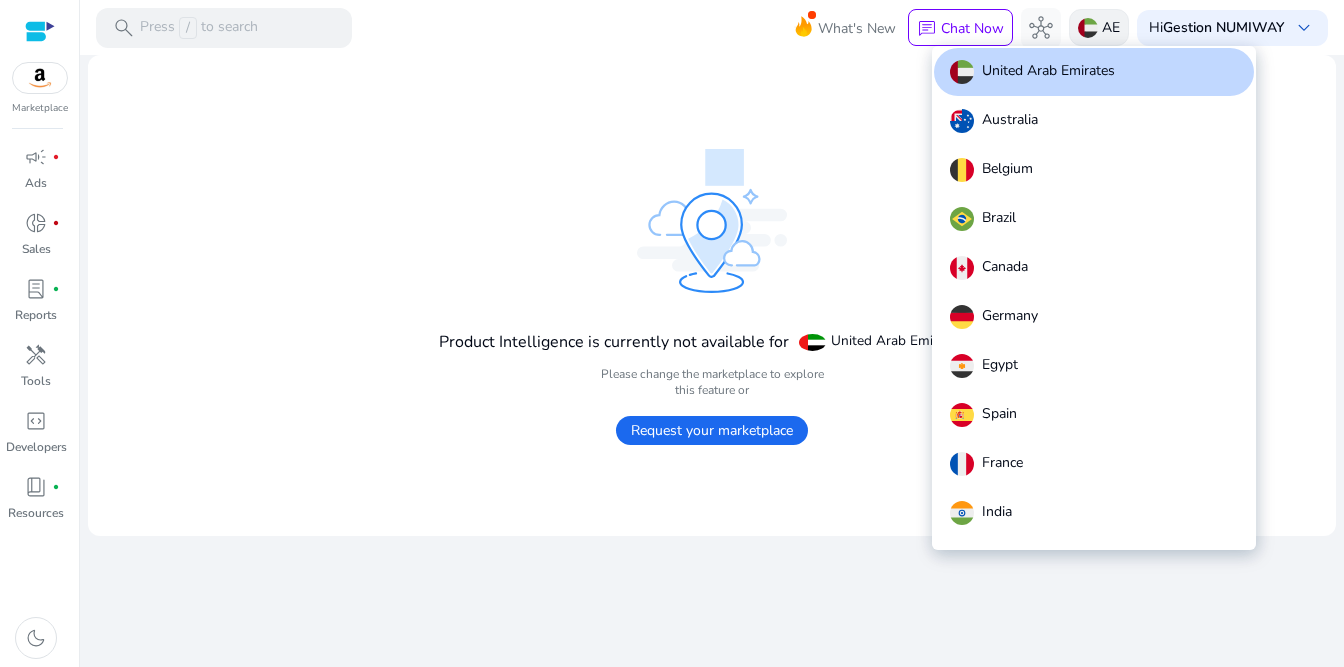 scroll, scrollTop: 613, scrollLeft: 0, axis: vertical 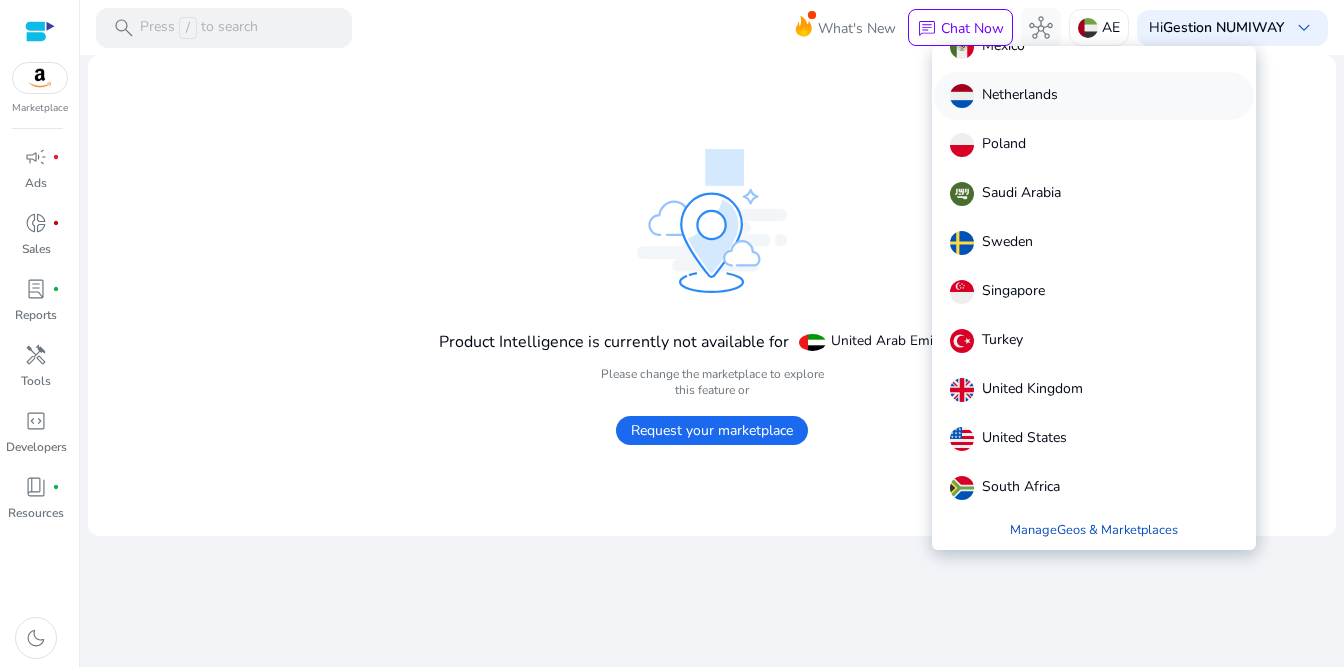 click on "Netherlands" at bounding box center (1020, 96) 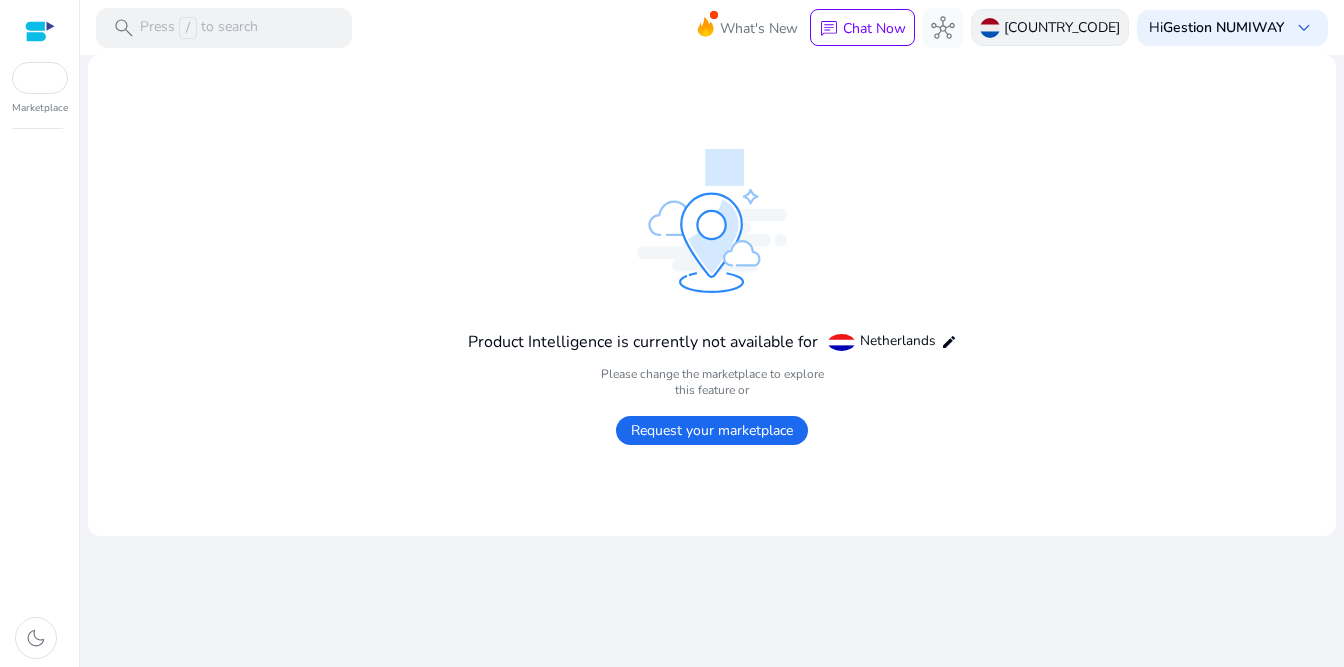 click at bounding box center (990, 28) 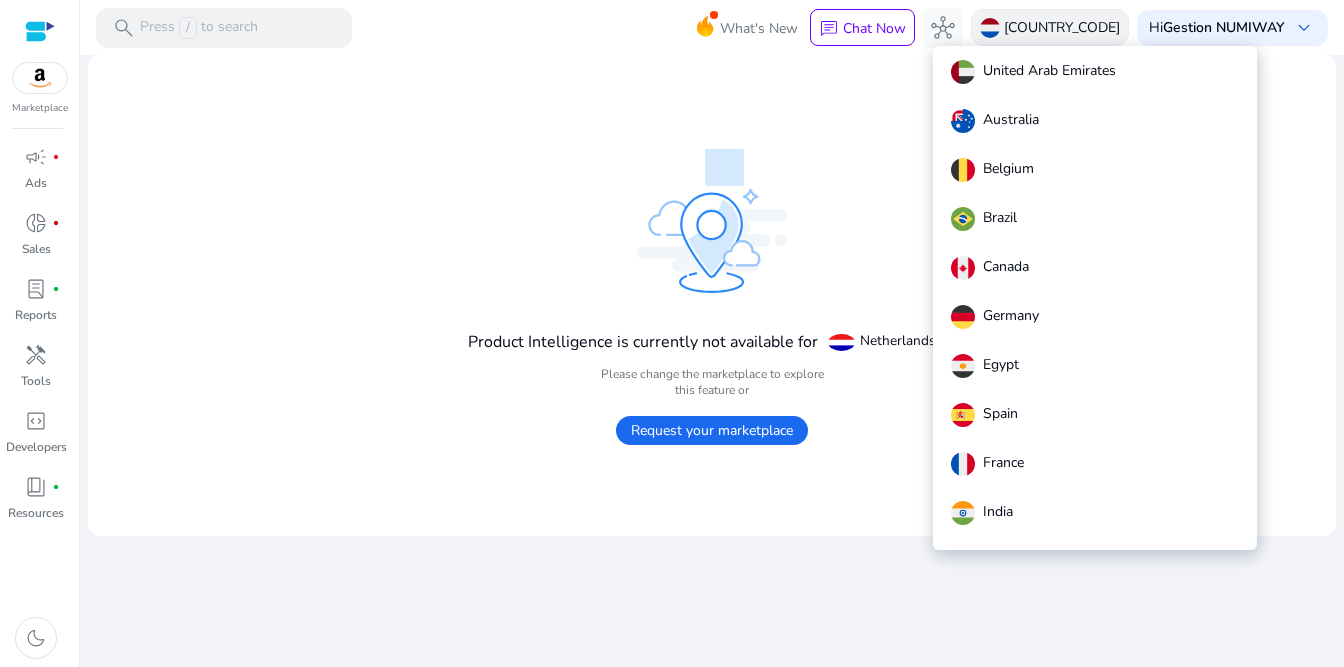 scroll, scrollTop: 613, scrollLeft: 0, axis: vertical 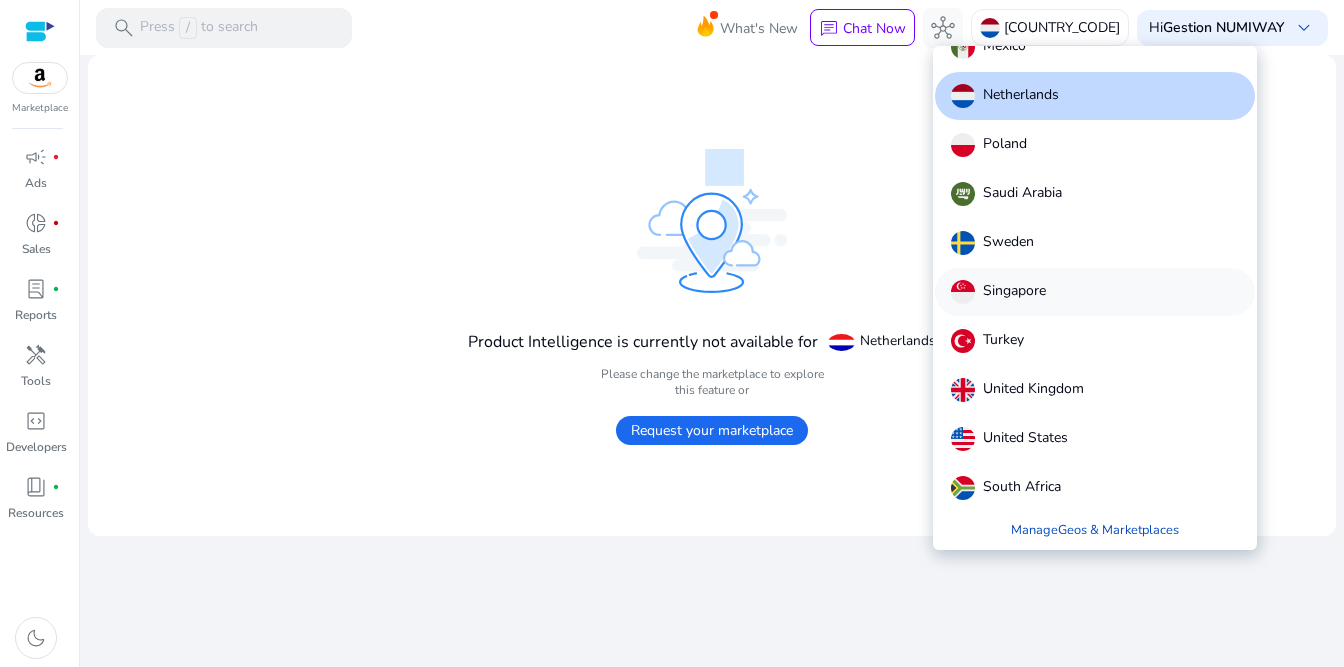 click on "Singapore" at bounding box center [1014, 292] 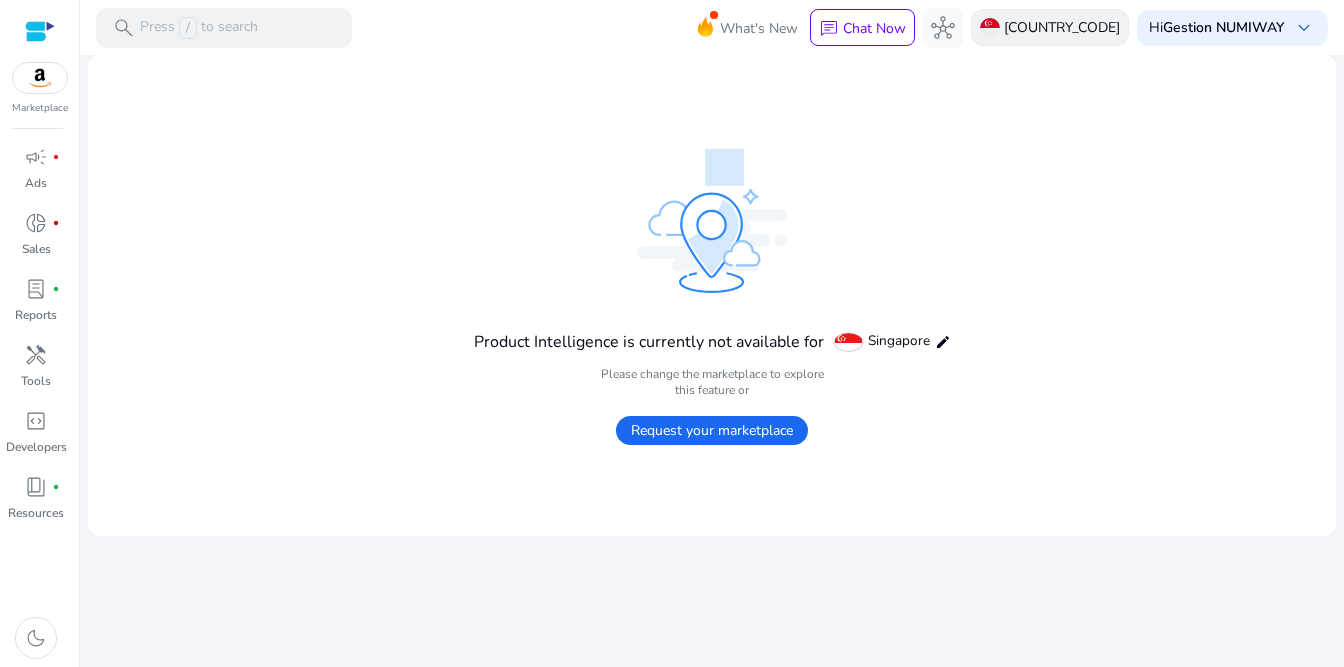 click on "[COUNTRY_CODE]" at bounding box center (1062, 27) 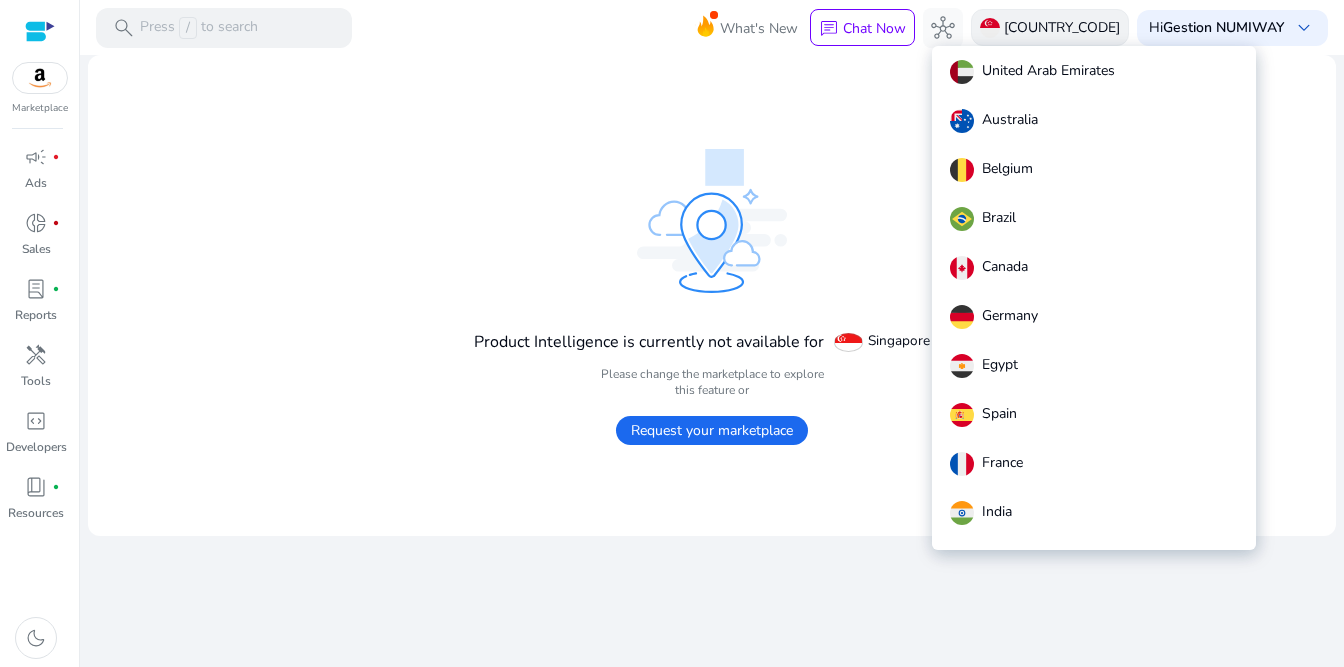 scroll, scrollTop: 613, scrollLeft: 0, axis: vertical 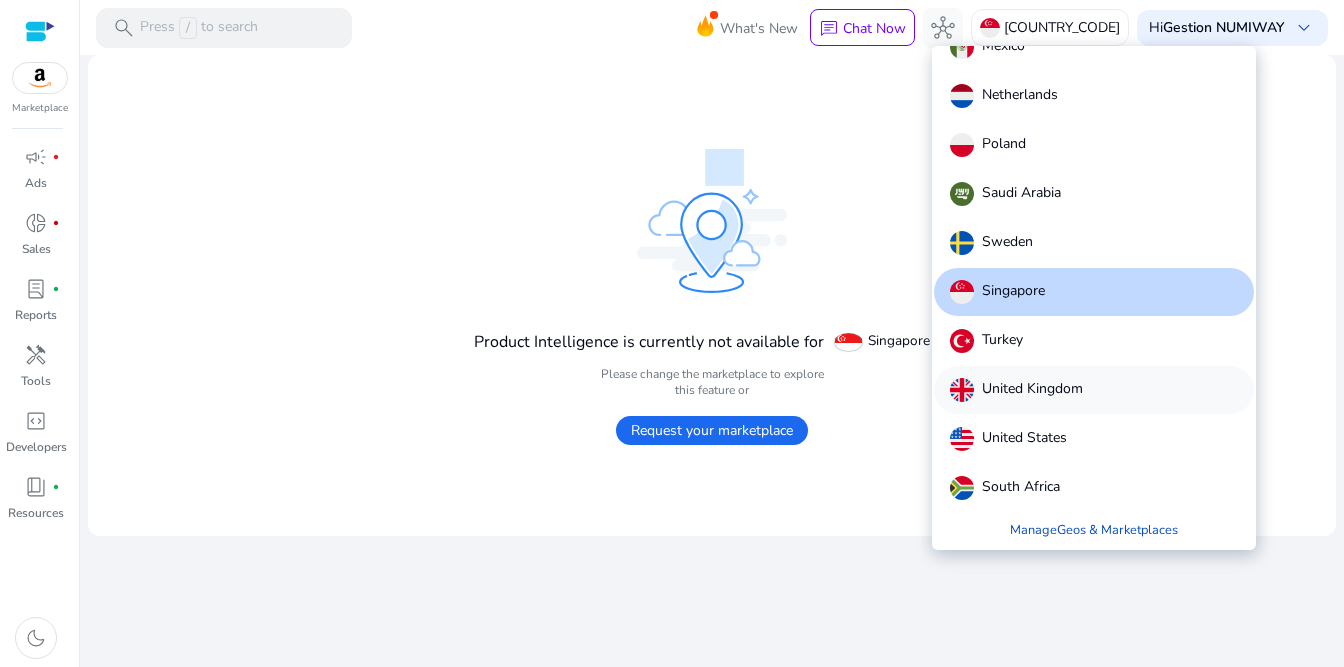 click on "United Kingdom" at bounding box center [1032, 390] 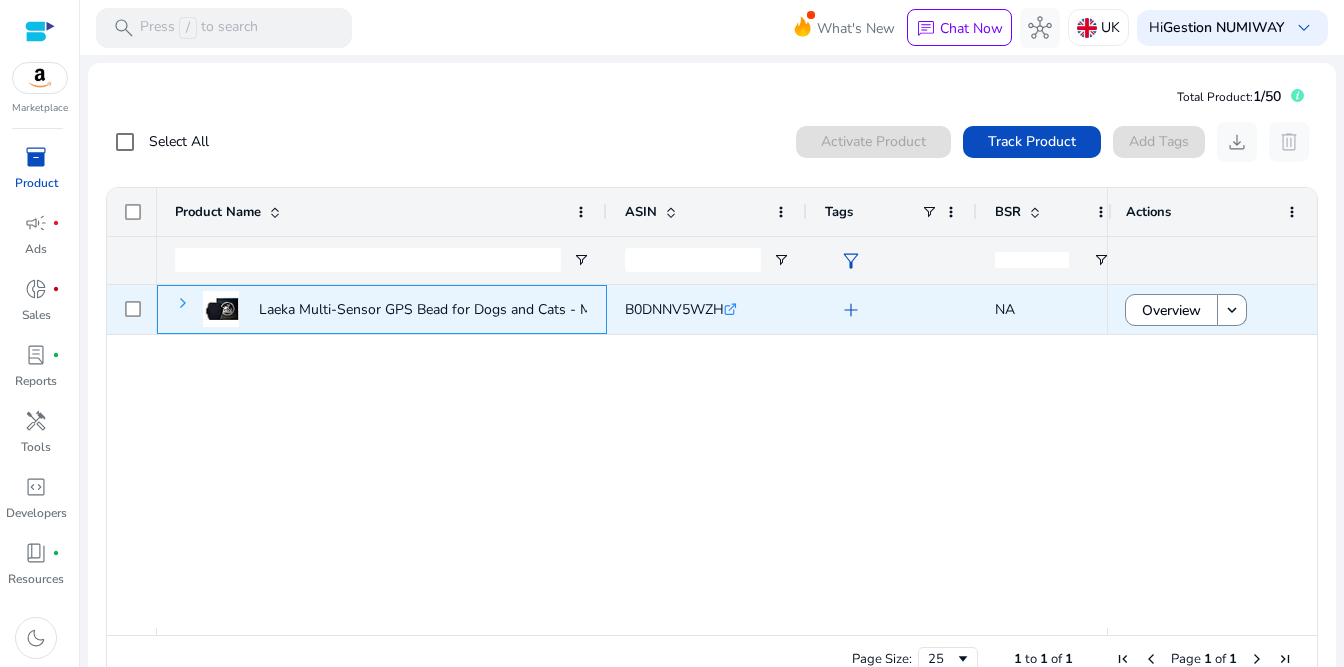 click 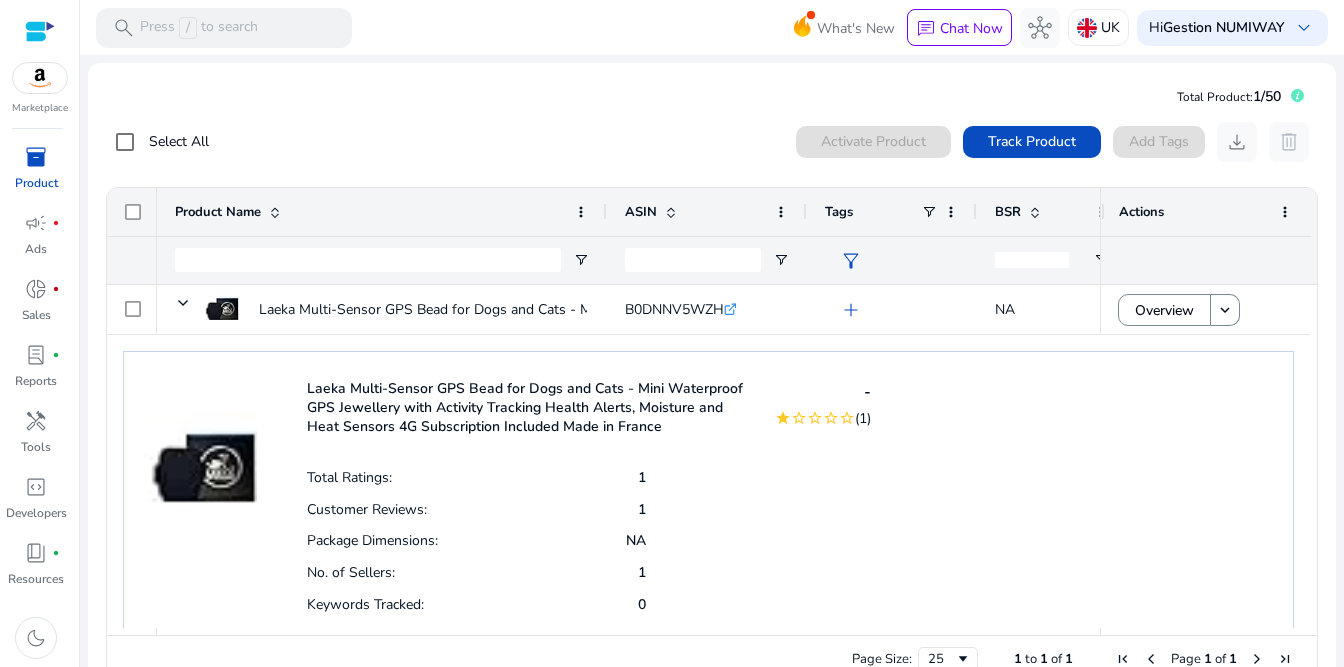 click on "Laeka Multi-Sensor GPS Bead for Dogs and Cats - Mini Waterproof GPS Jewellery with Activity Tracking Health Alerts, Moisture and Heat Sensors 4G Subscription Included Made in France" 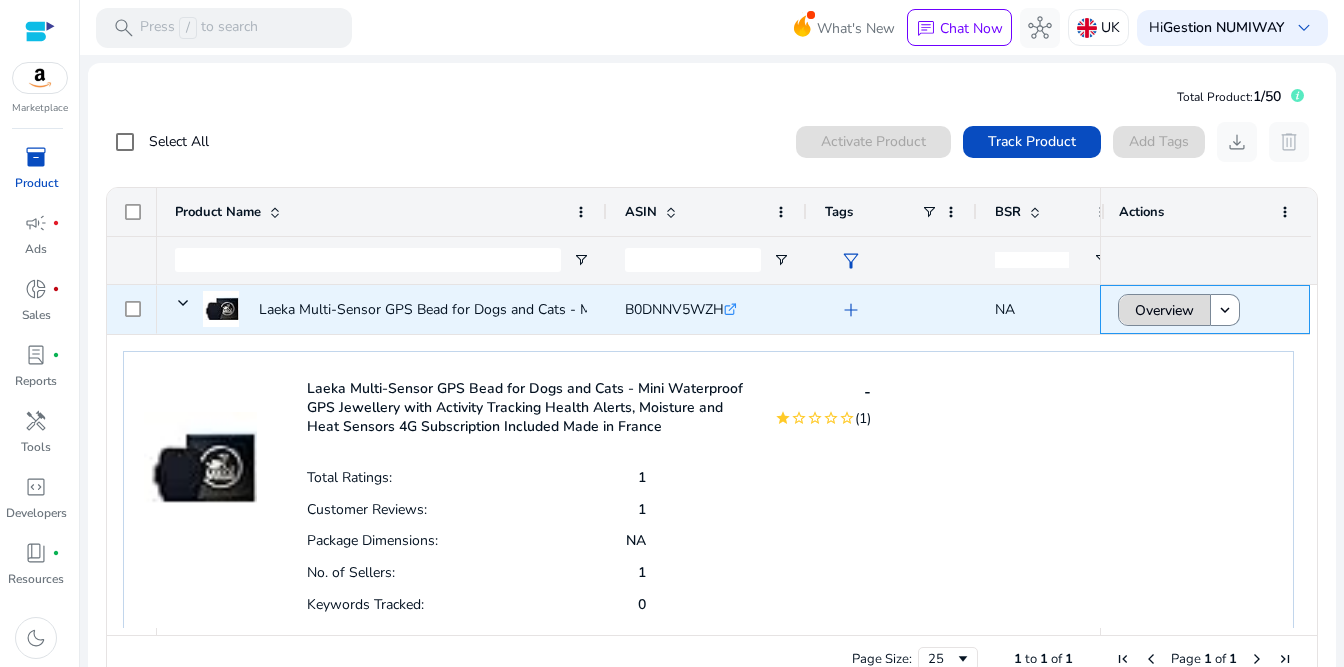 click on "Overview" 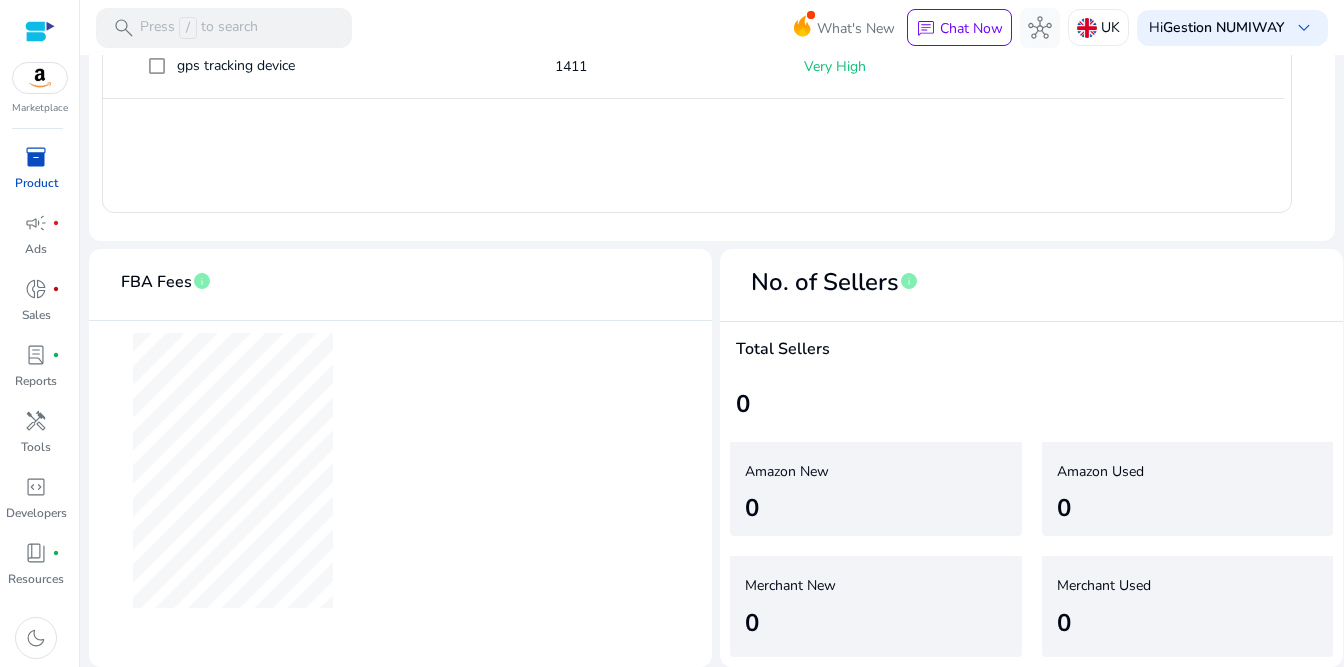 scroll, scrollTop: 0, scrollLeft: 0, axis: both 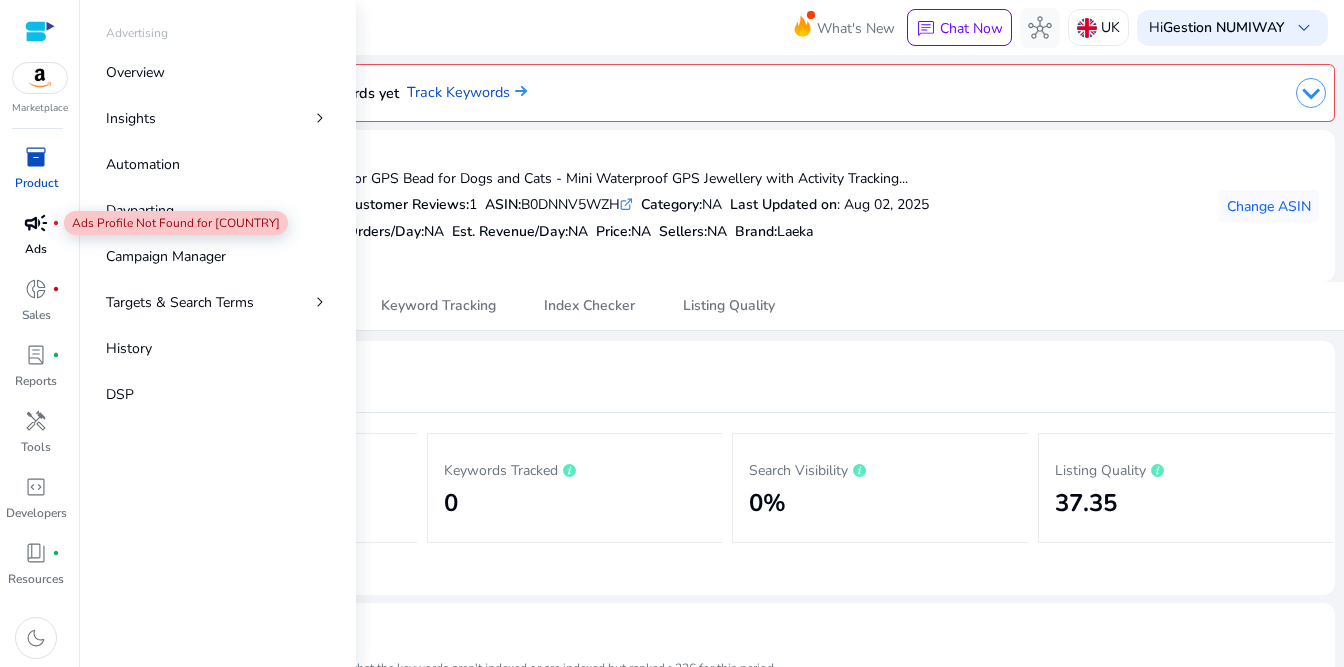 click on "campaign" at bounding box center (36, 223) 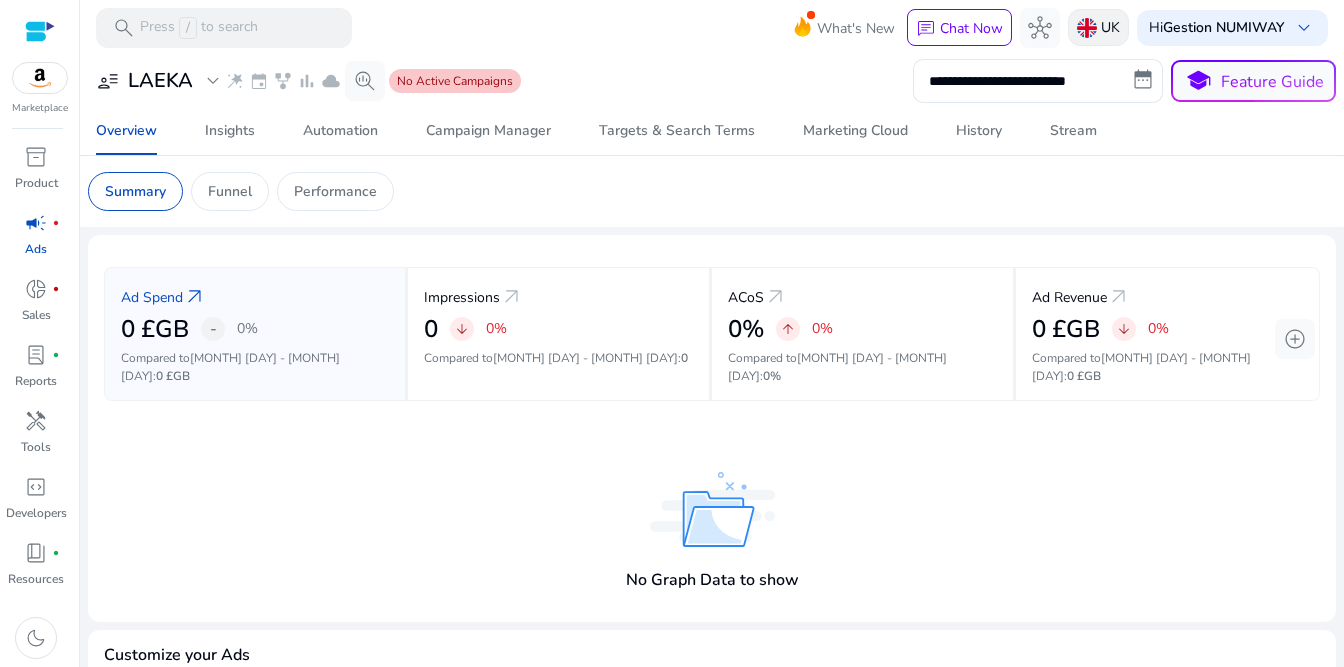 click at bounding box center [1087, 28] 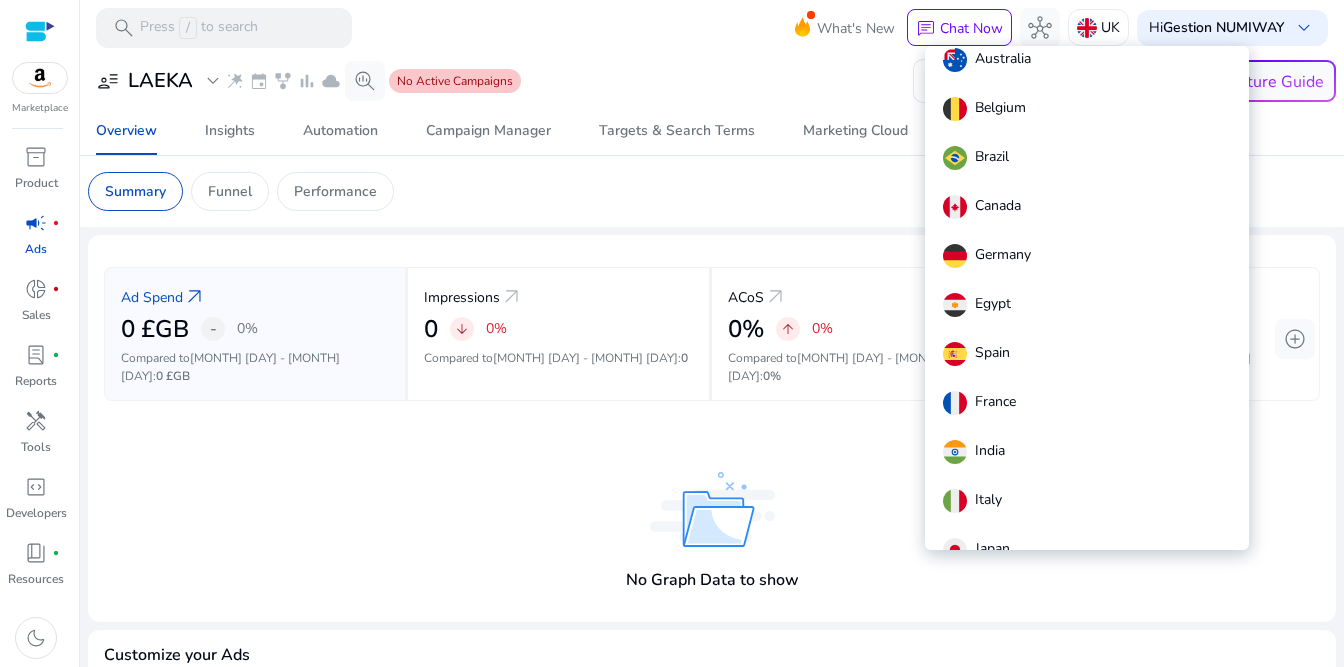 scroll, scrollTop: 53, scrollLeft: 0, axis: vertical 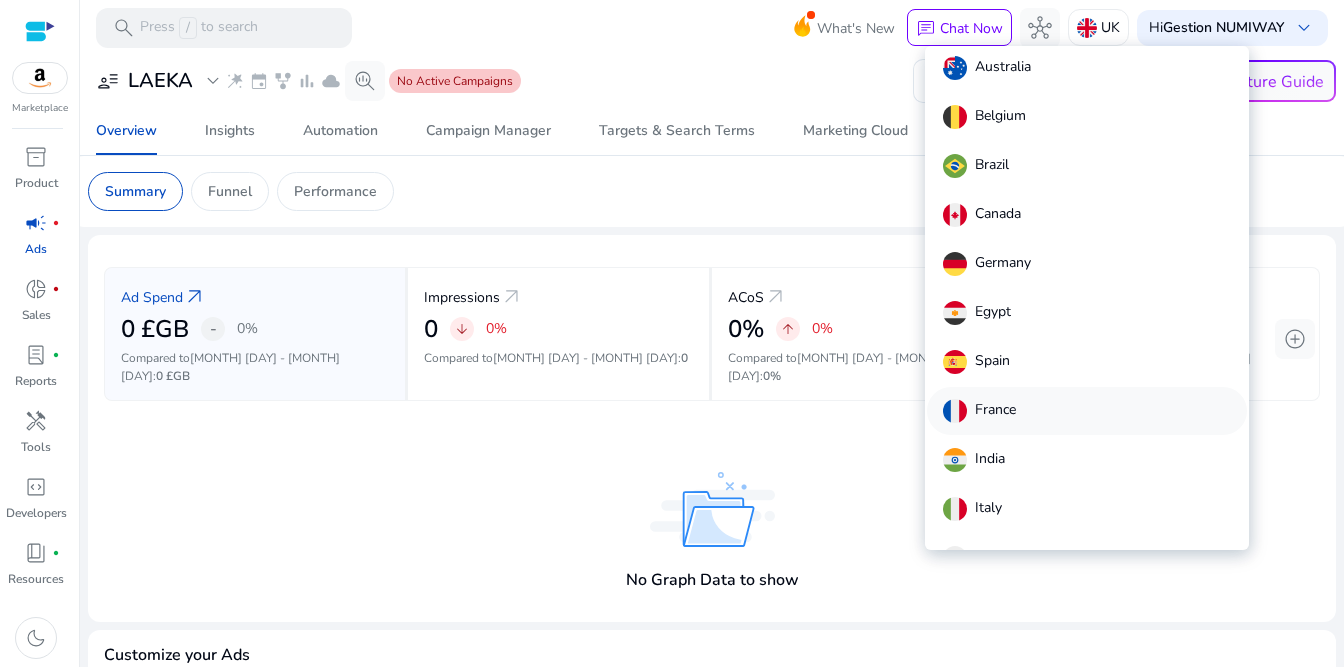 click on "France" at bounding box center (1087, 411) 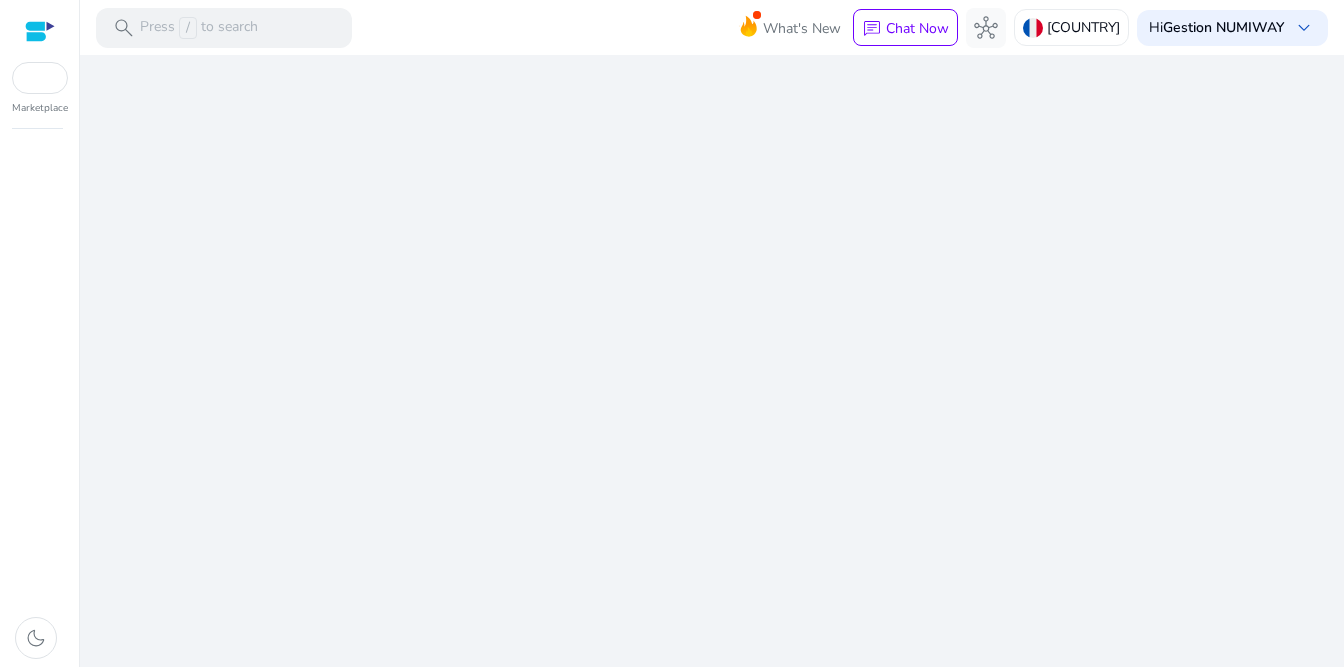 scroll, scrollTop: 0, scrollLeft: 0, axis: both 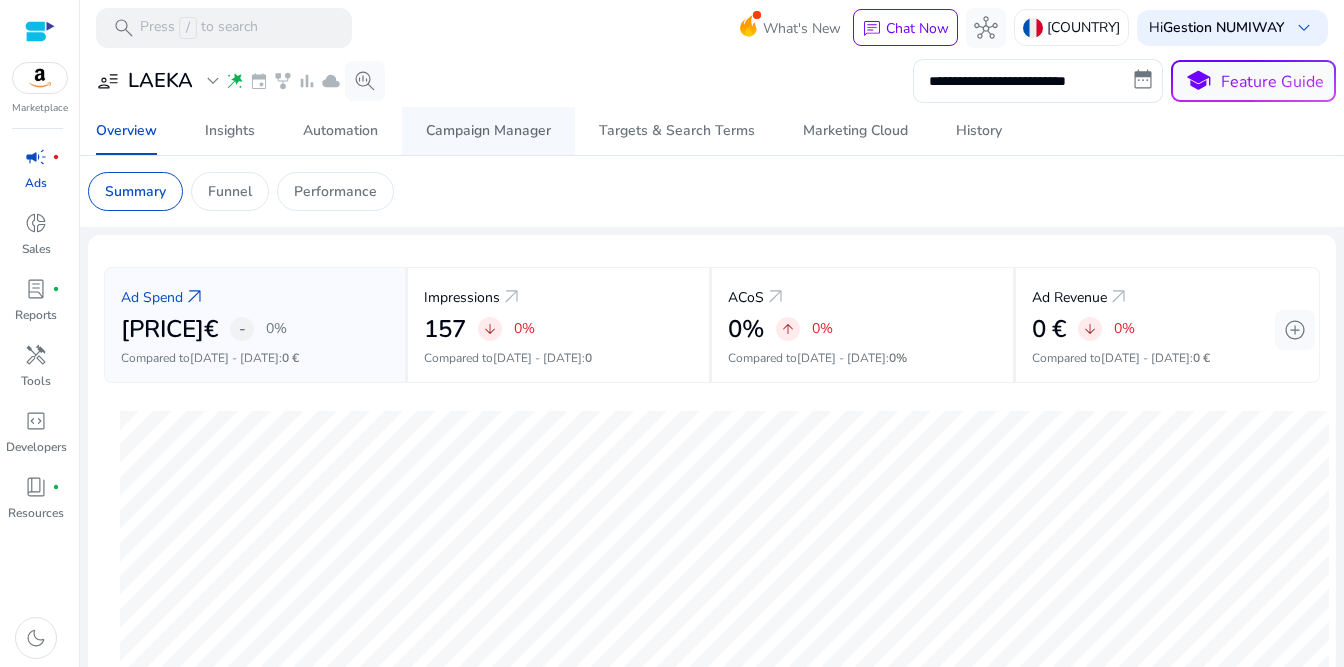 click on "Campaign Manager" at bounding box center [488, 131] 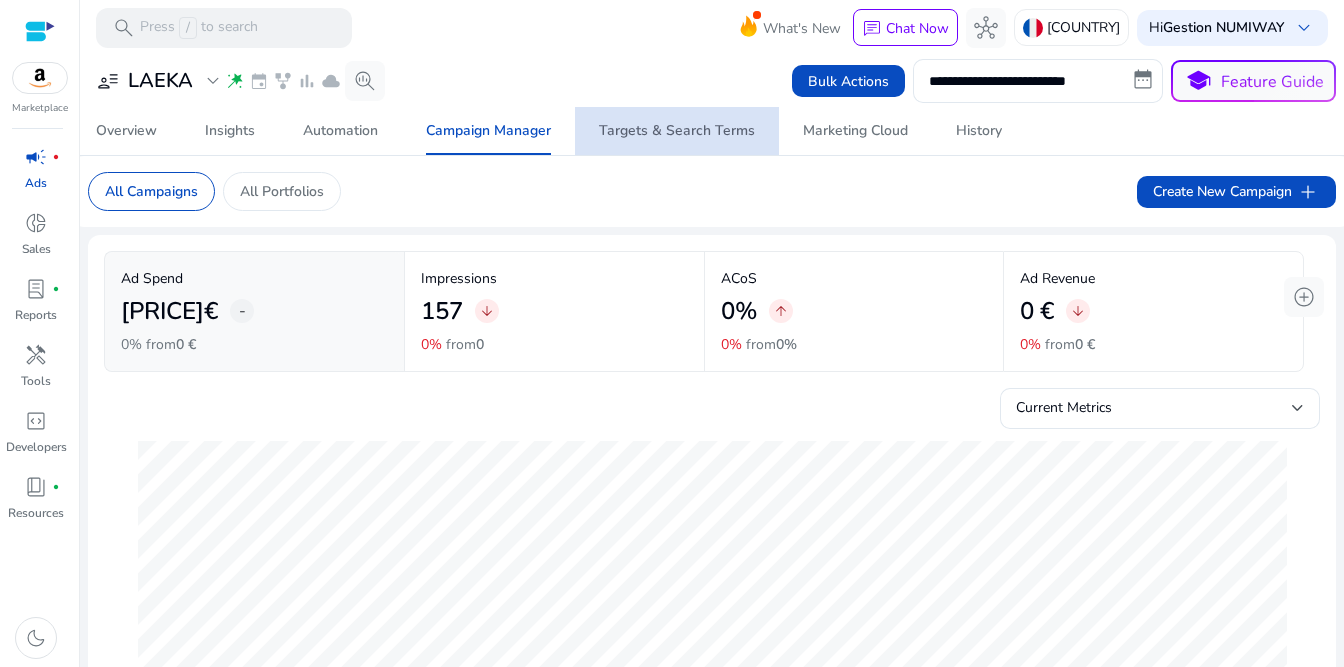 click on "Targets & Search Terms" at bounding box center [677, 131] 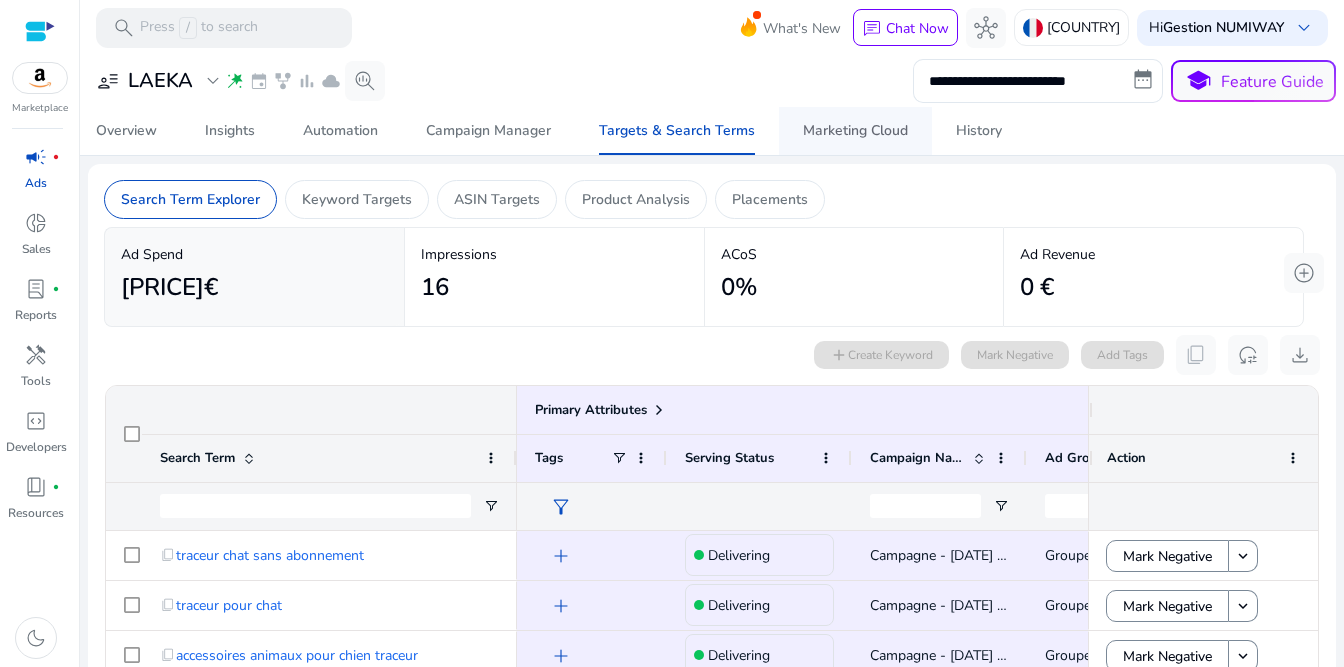 click on "Marketing Cloud" at bounding box center (855, 131) 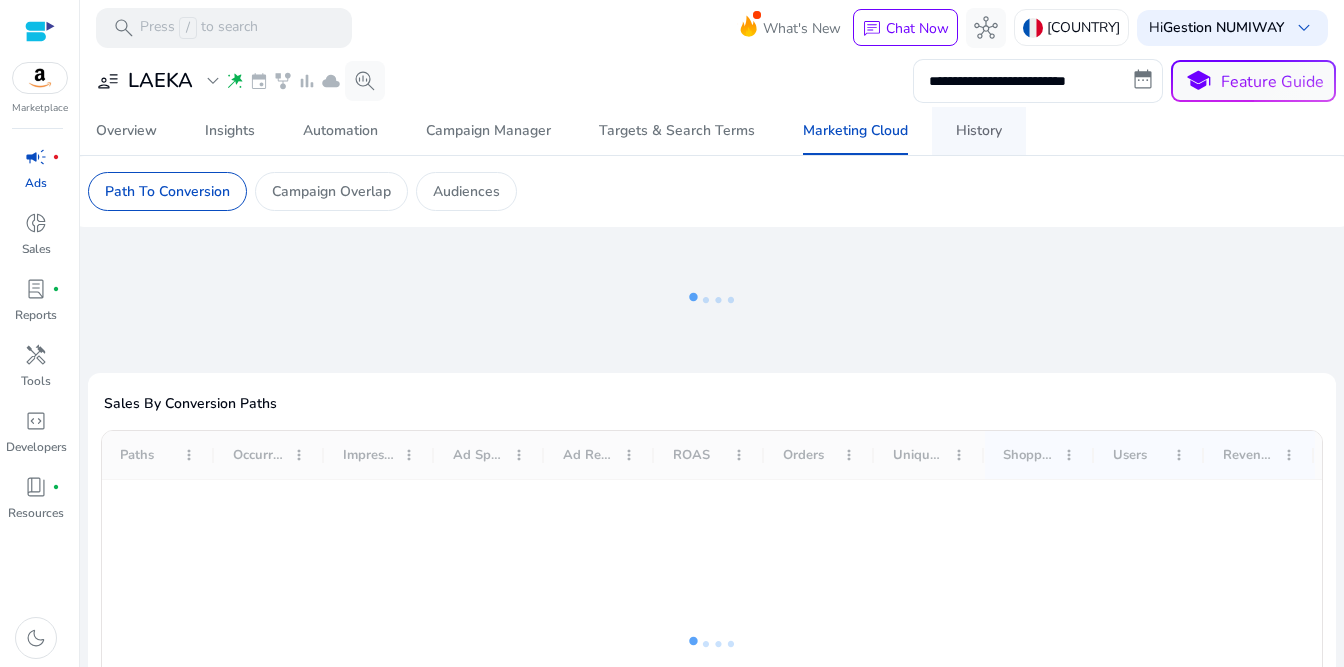 click on "History" at bounding box center [979, 131] 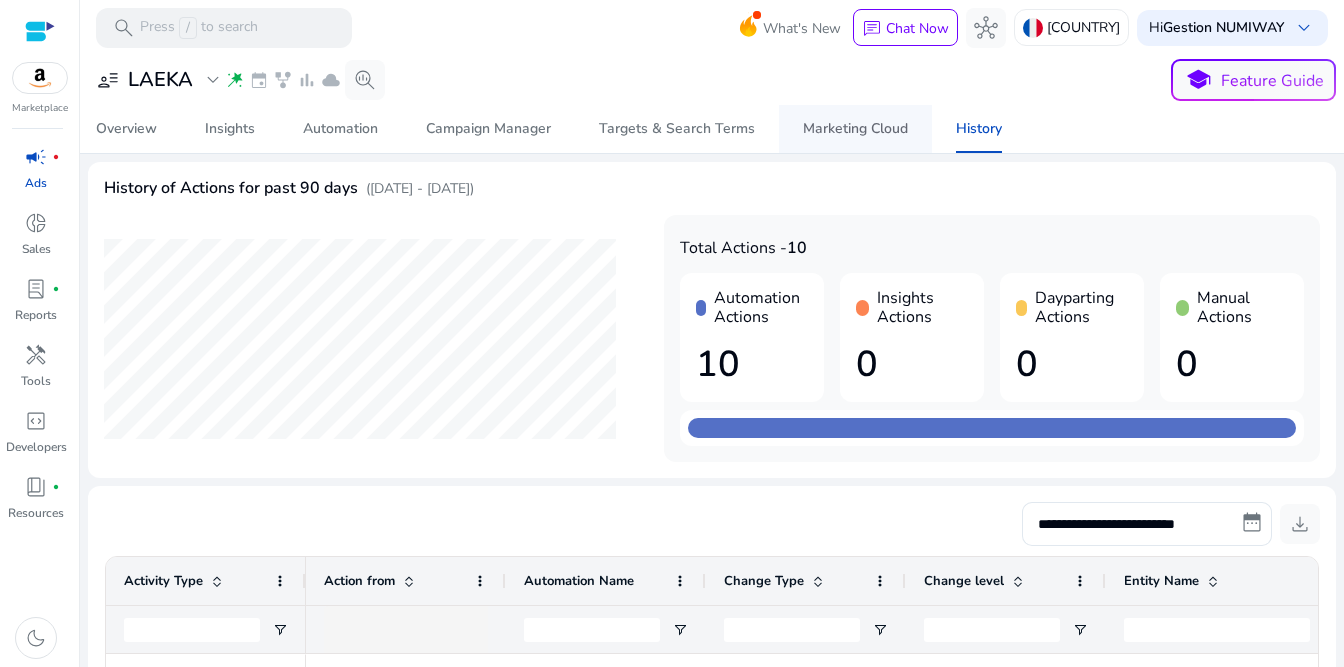 click on "Marketing Cloud" at bounding box center (855, 129) 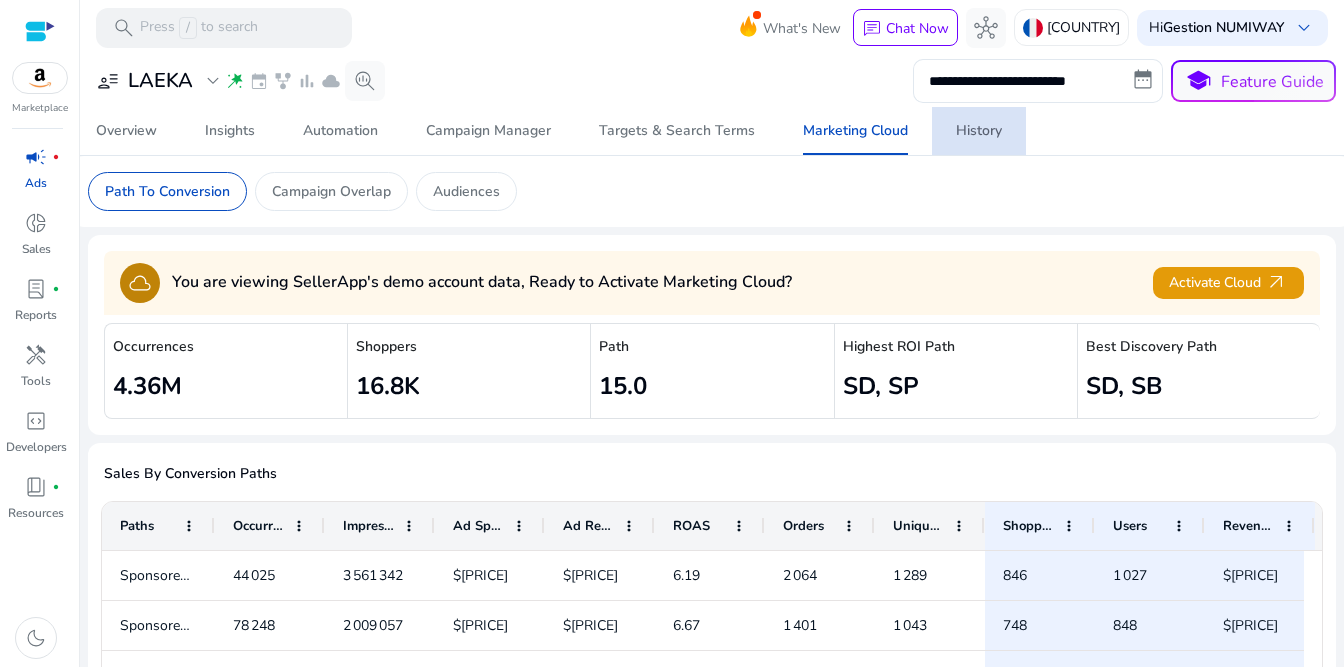 click on "History" at bounding box center [979, 131] 